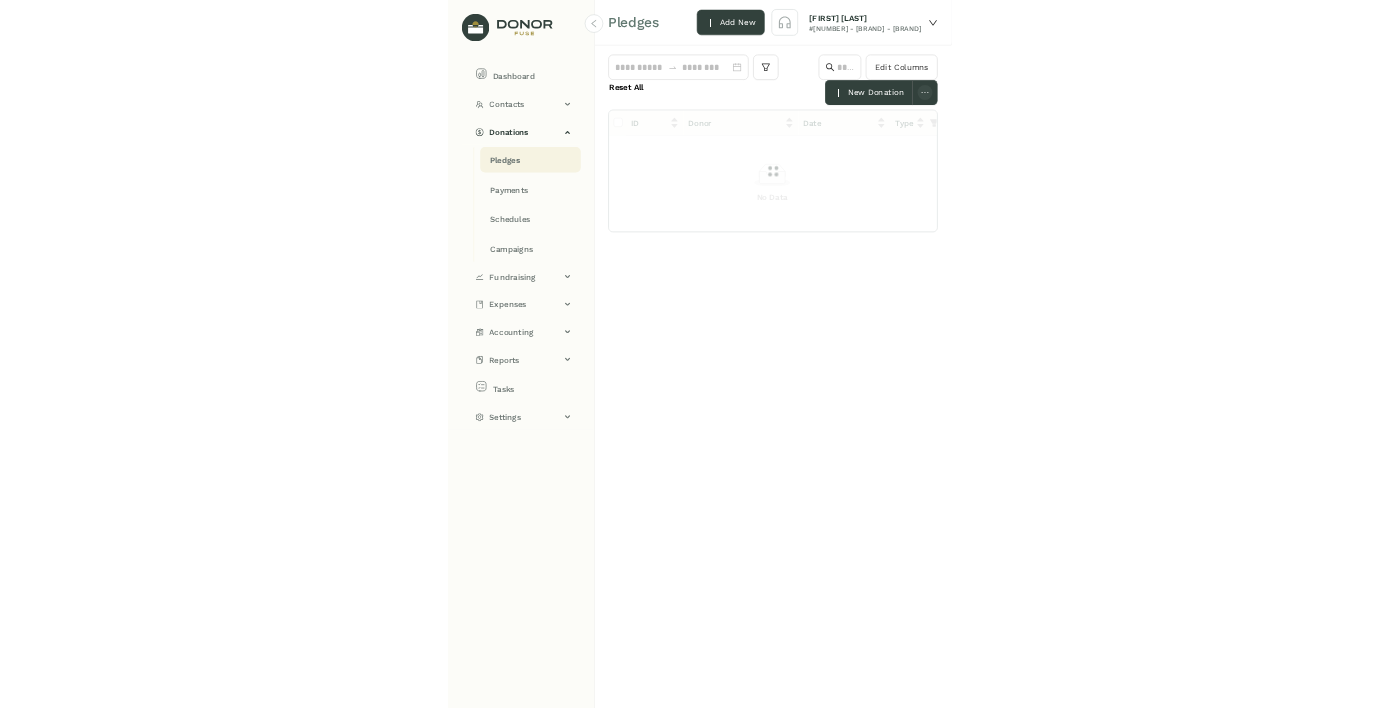 scroll, scrollTop: 0, scrollLeft: 0, axis: both 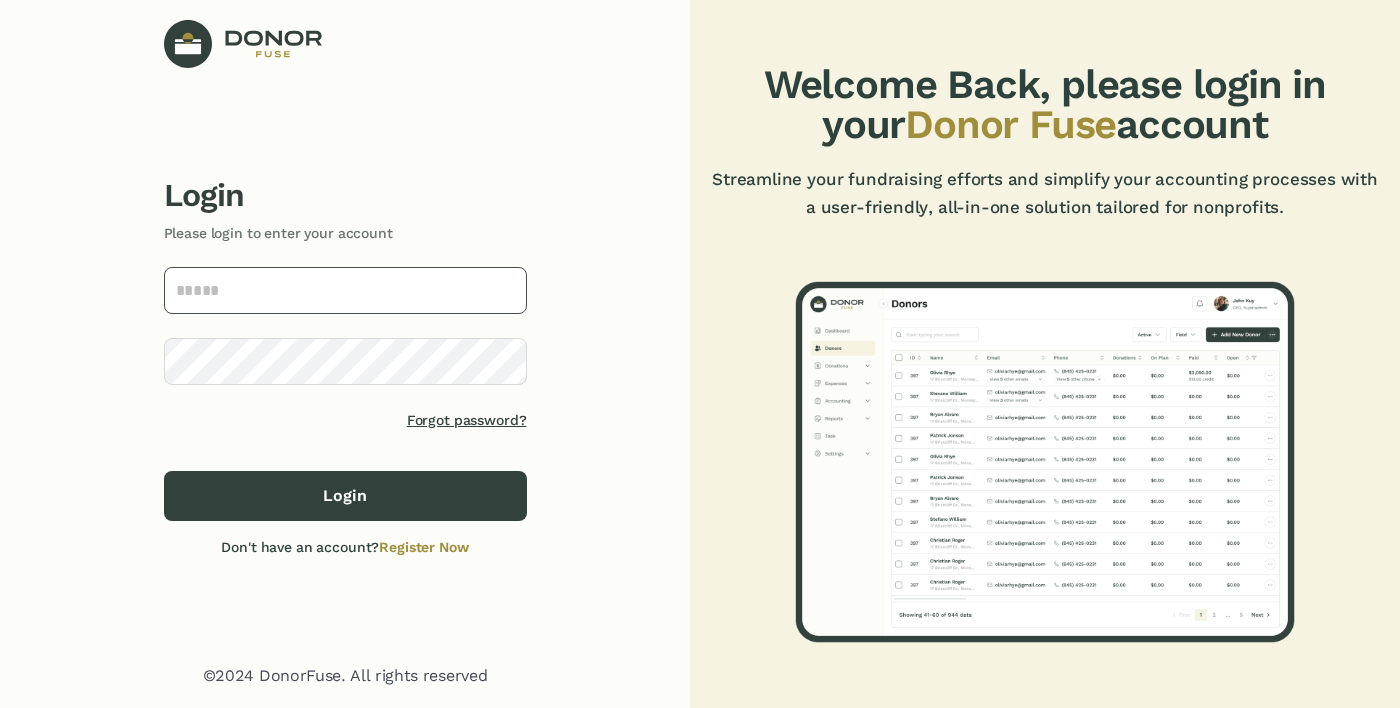 click at bounding box center (345, 290) 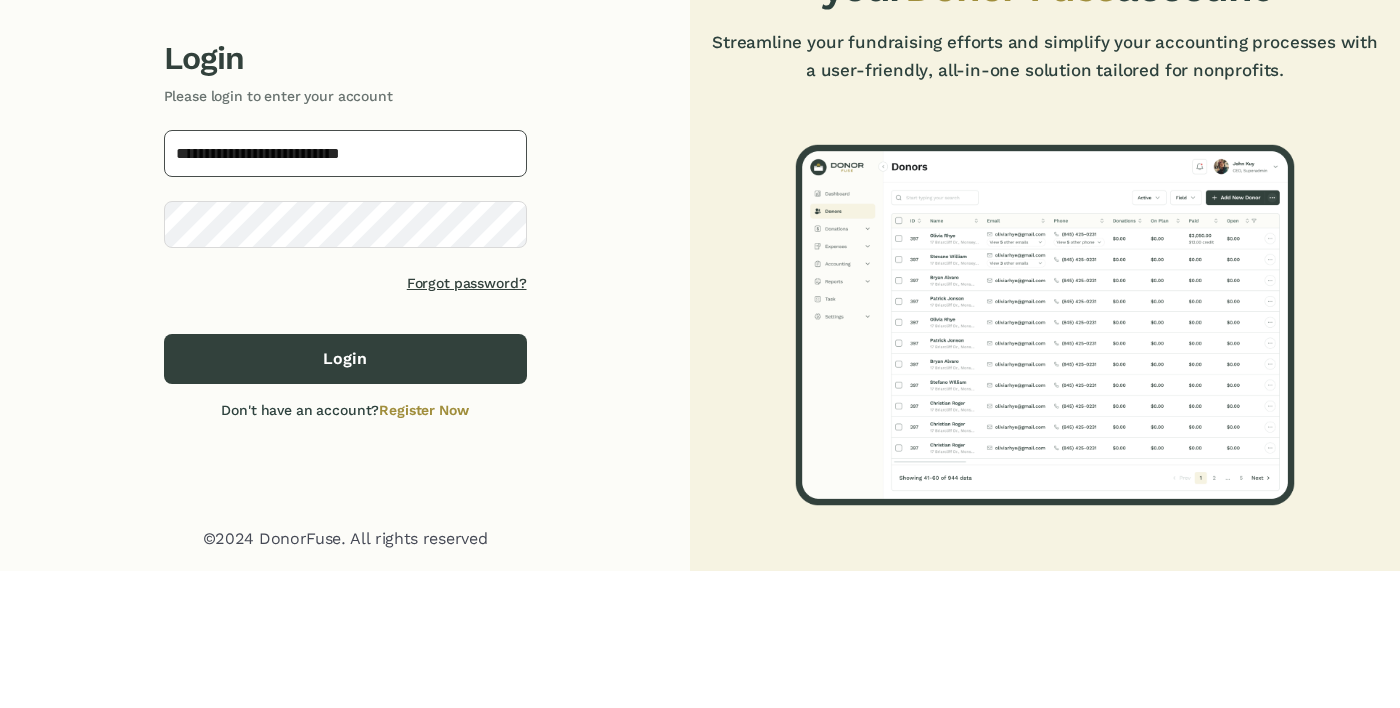 type on "**********" 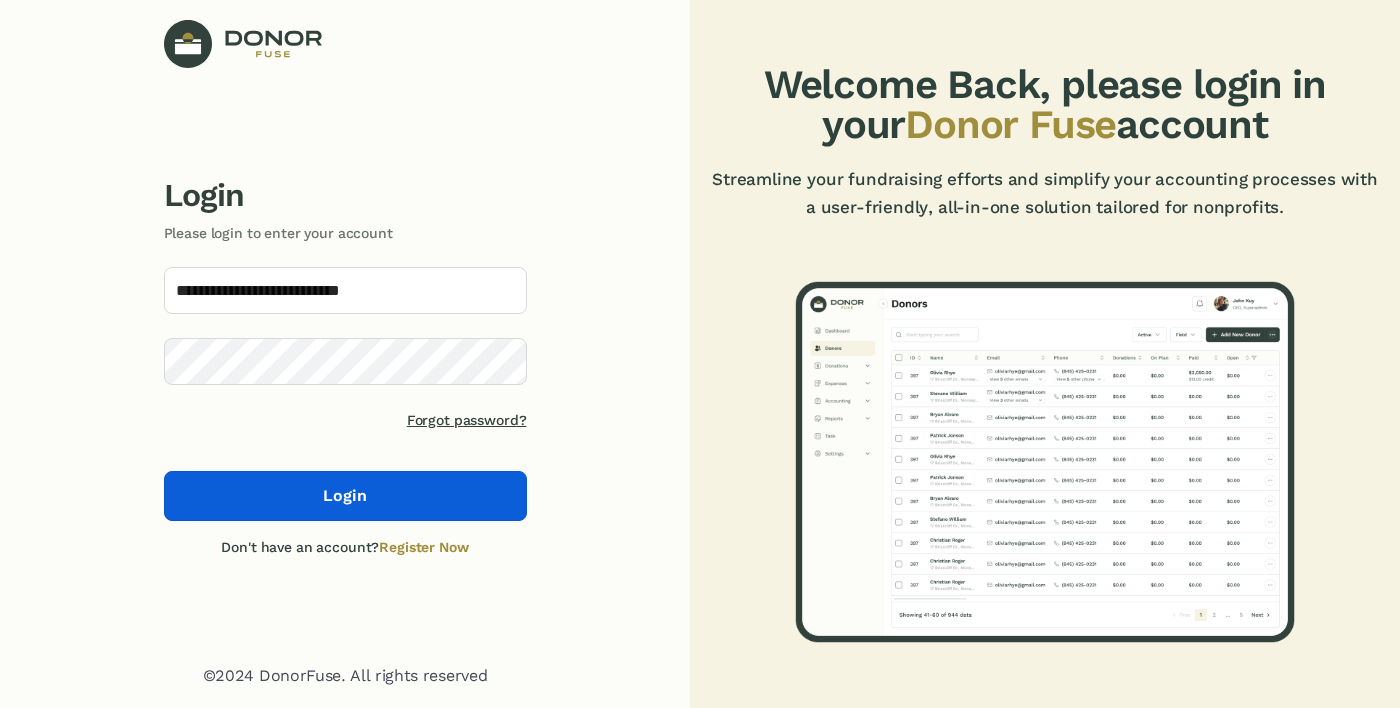 click on "Login" at bounding box center [345, 496] 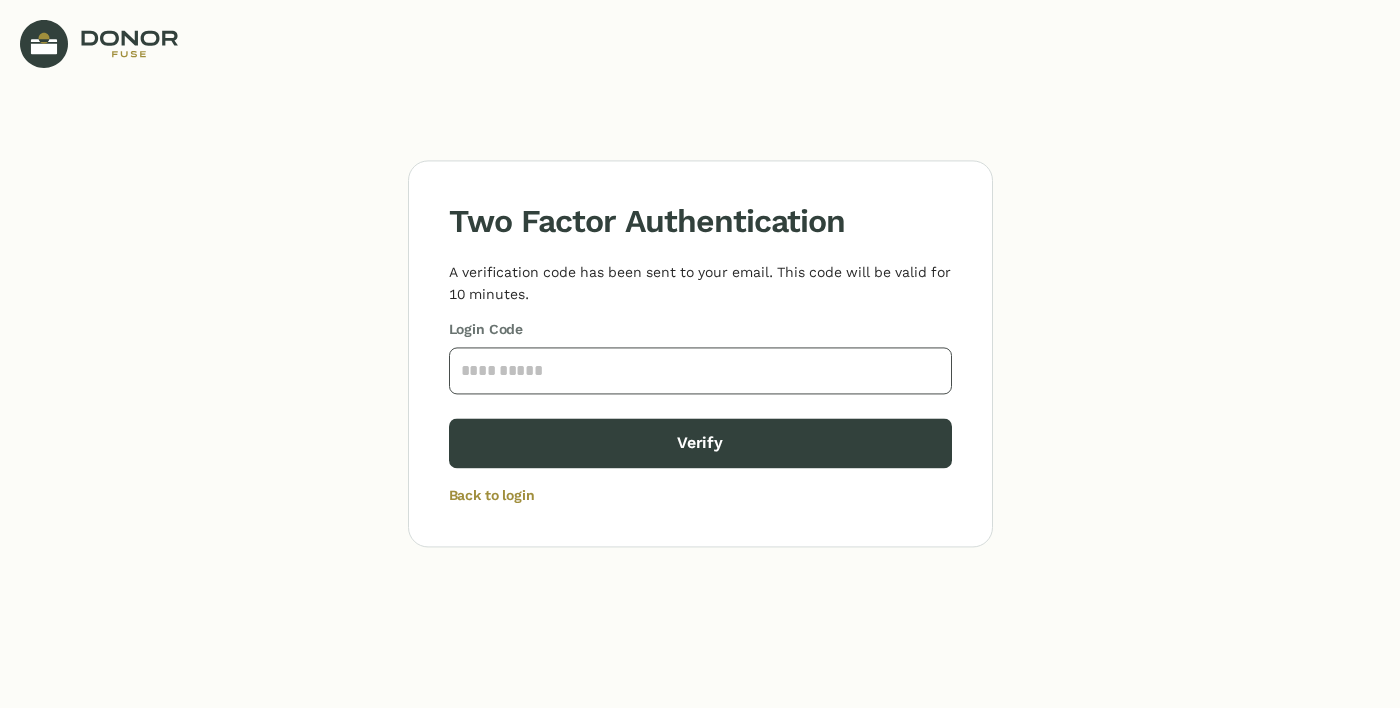 click at bounding box center (700, 370) 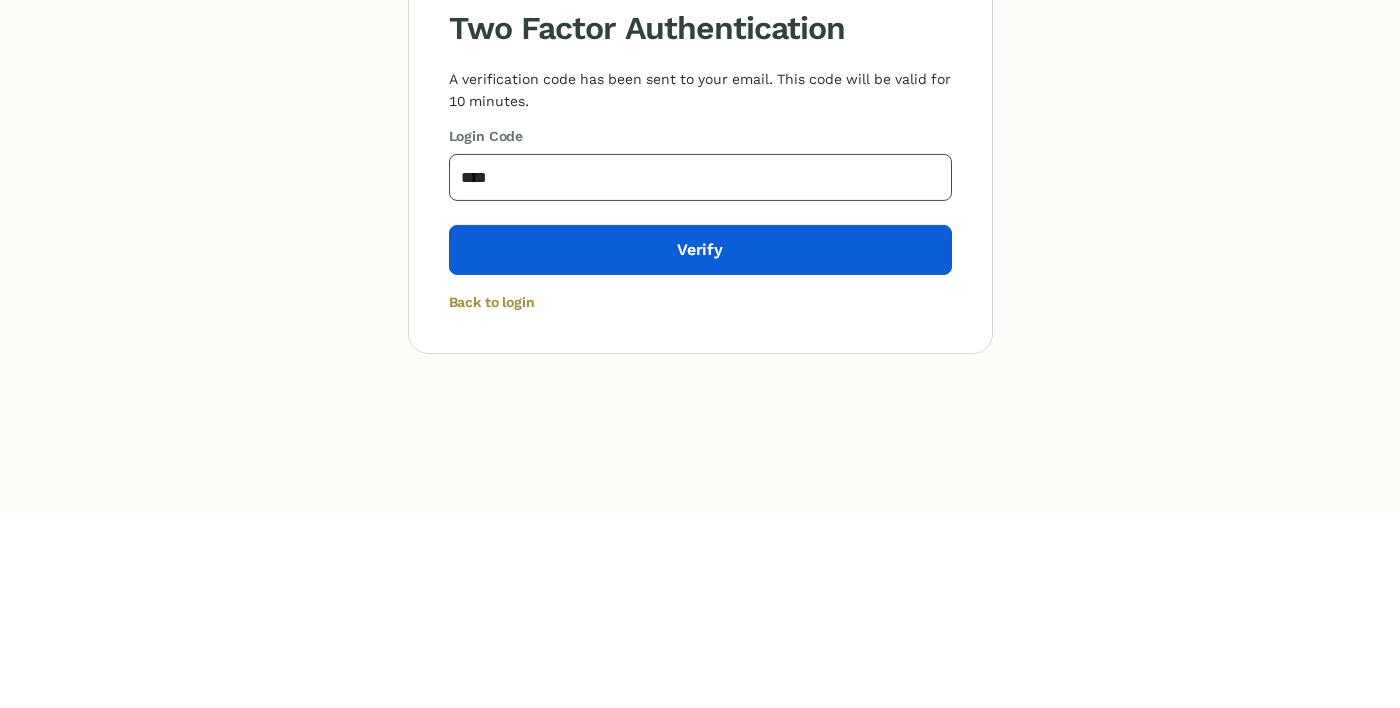 type on "****" 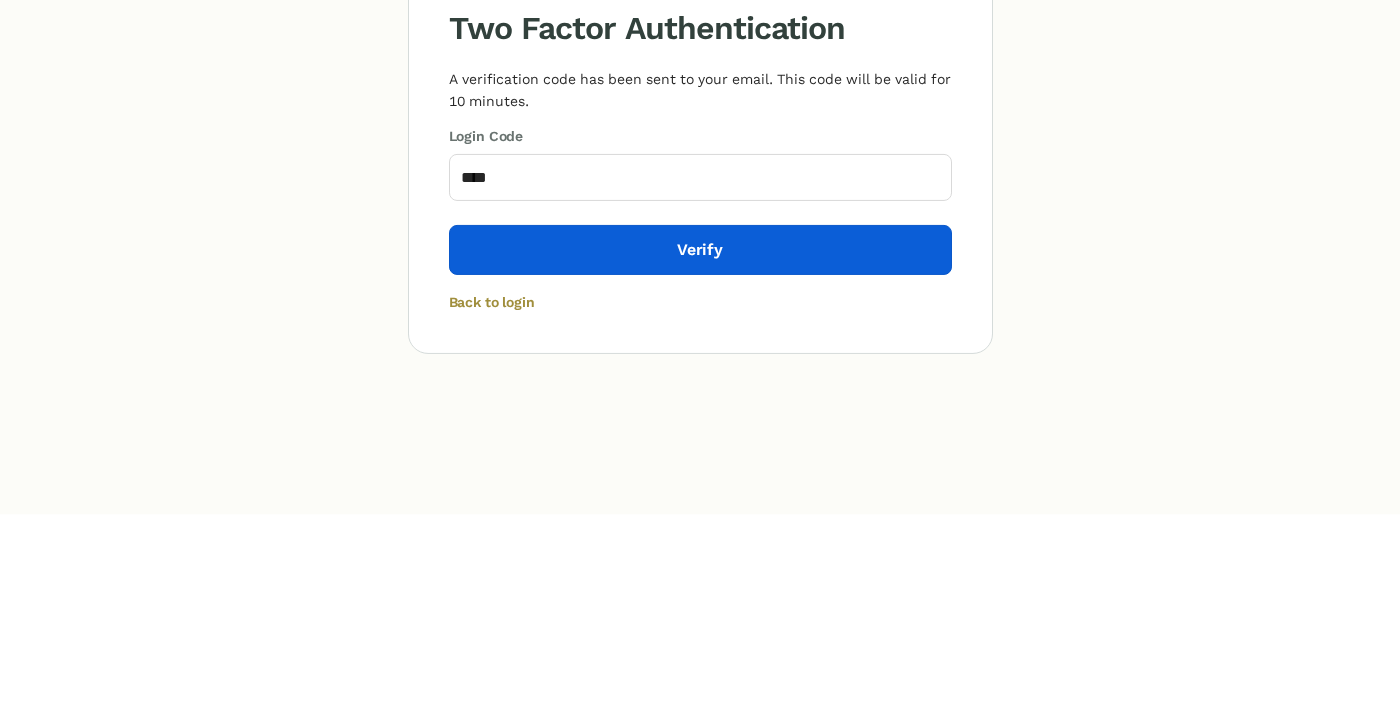 click on "Verify" at bounding box center [700, 444] 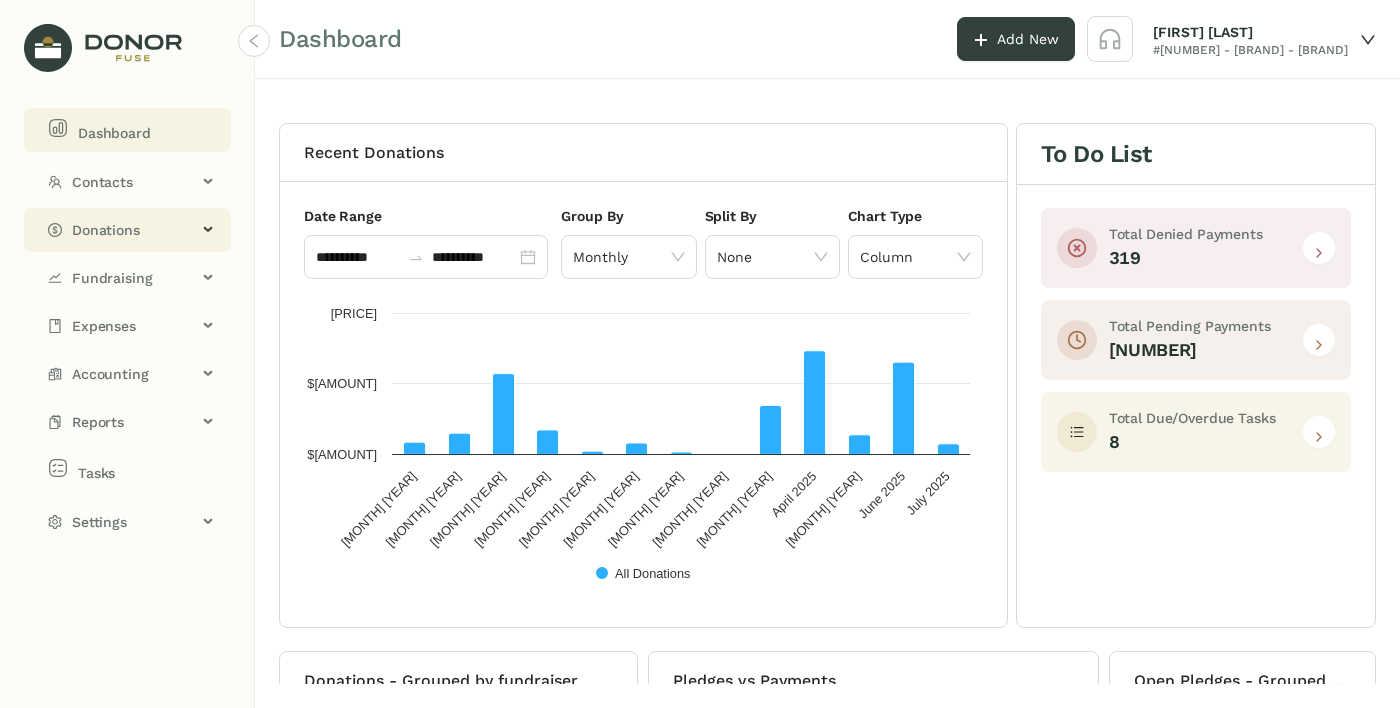 click on "Donations" at bounding box center [134, 182] 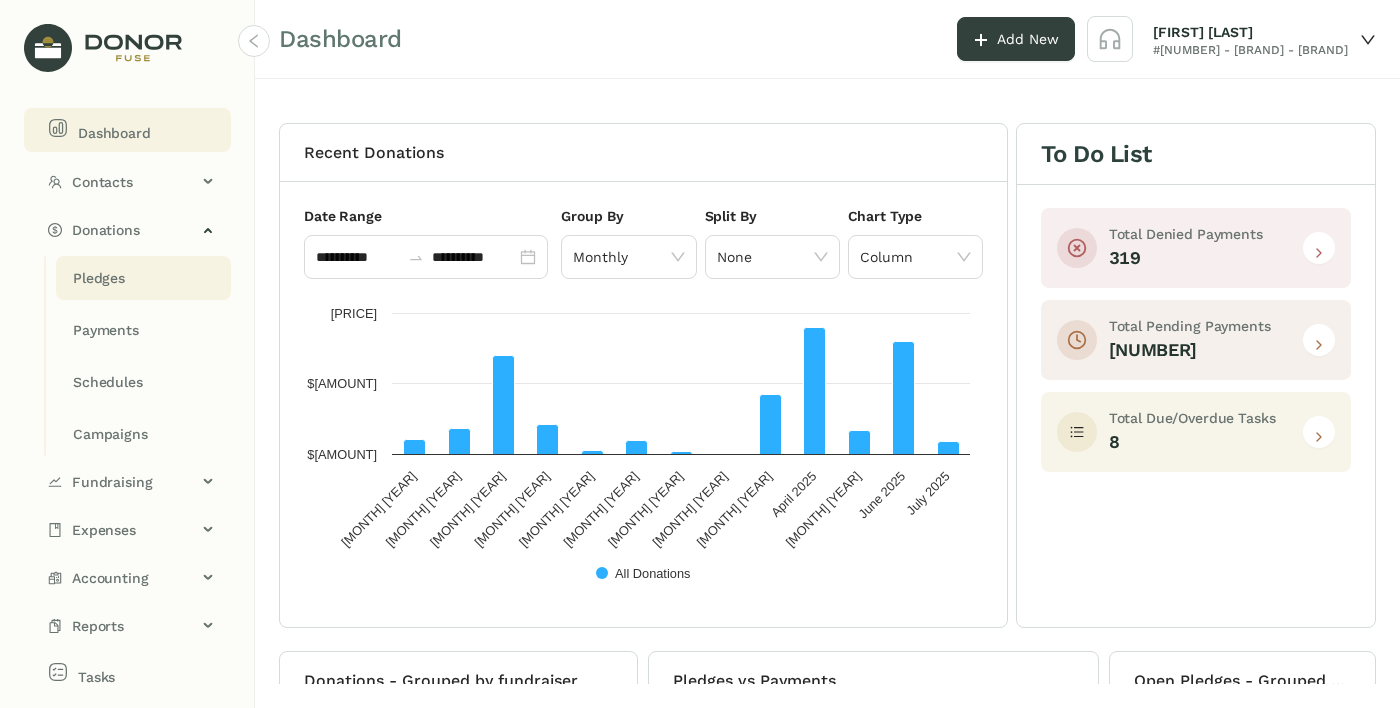 click on "Pledges" at bounding box center [99, 278] 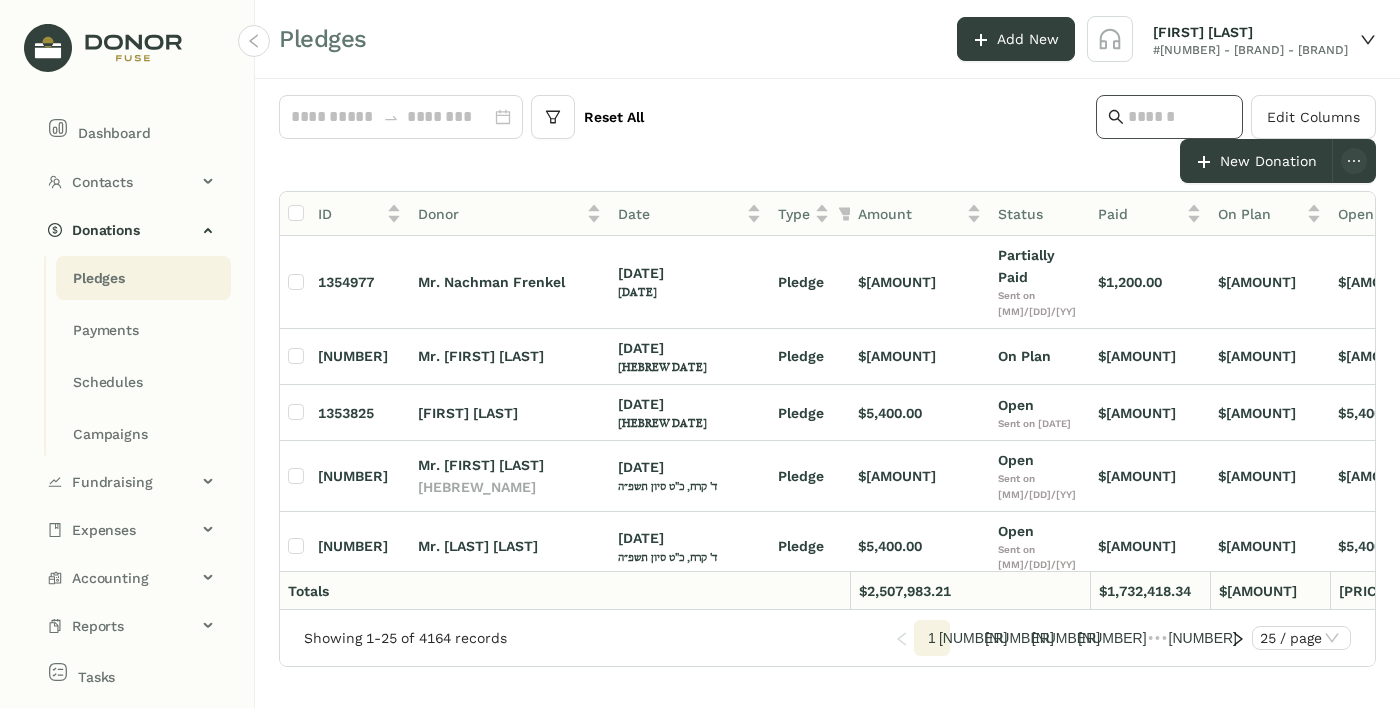 click at bounding box center (1179, 117) 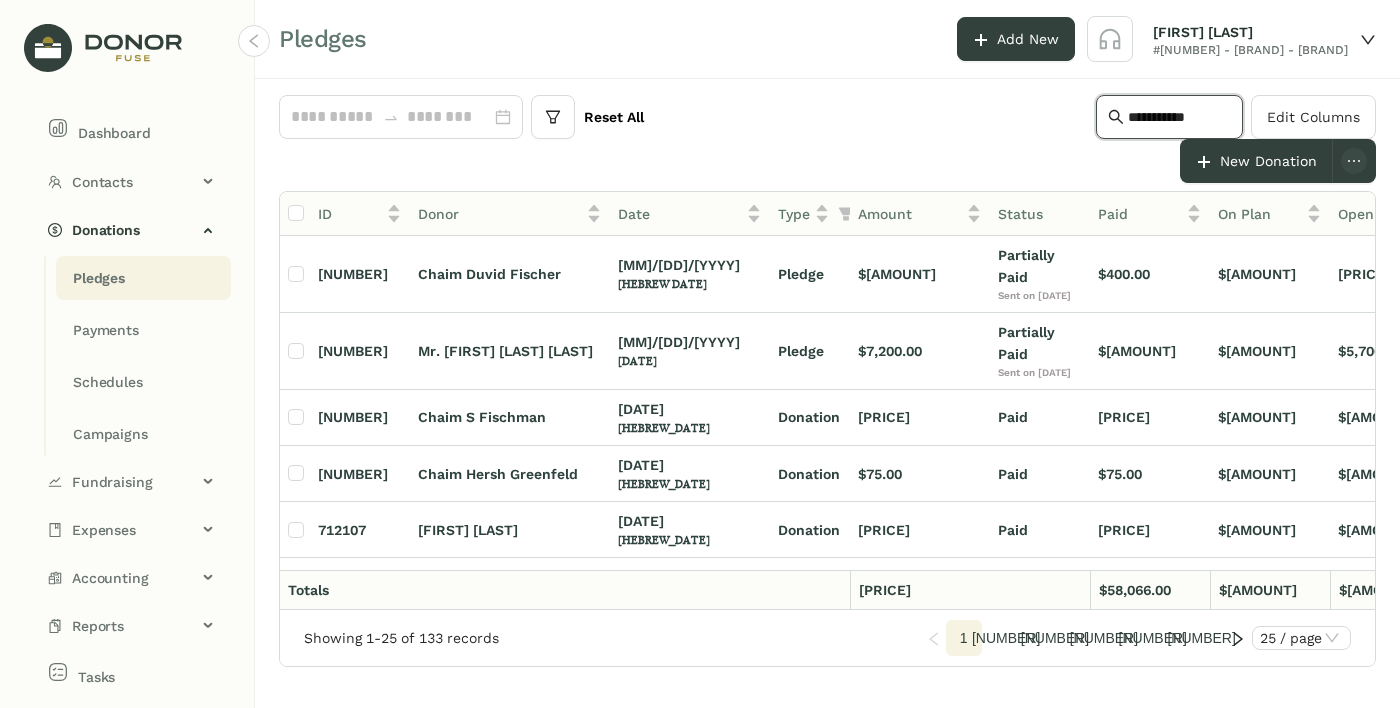 type on "**********" 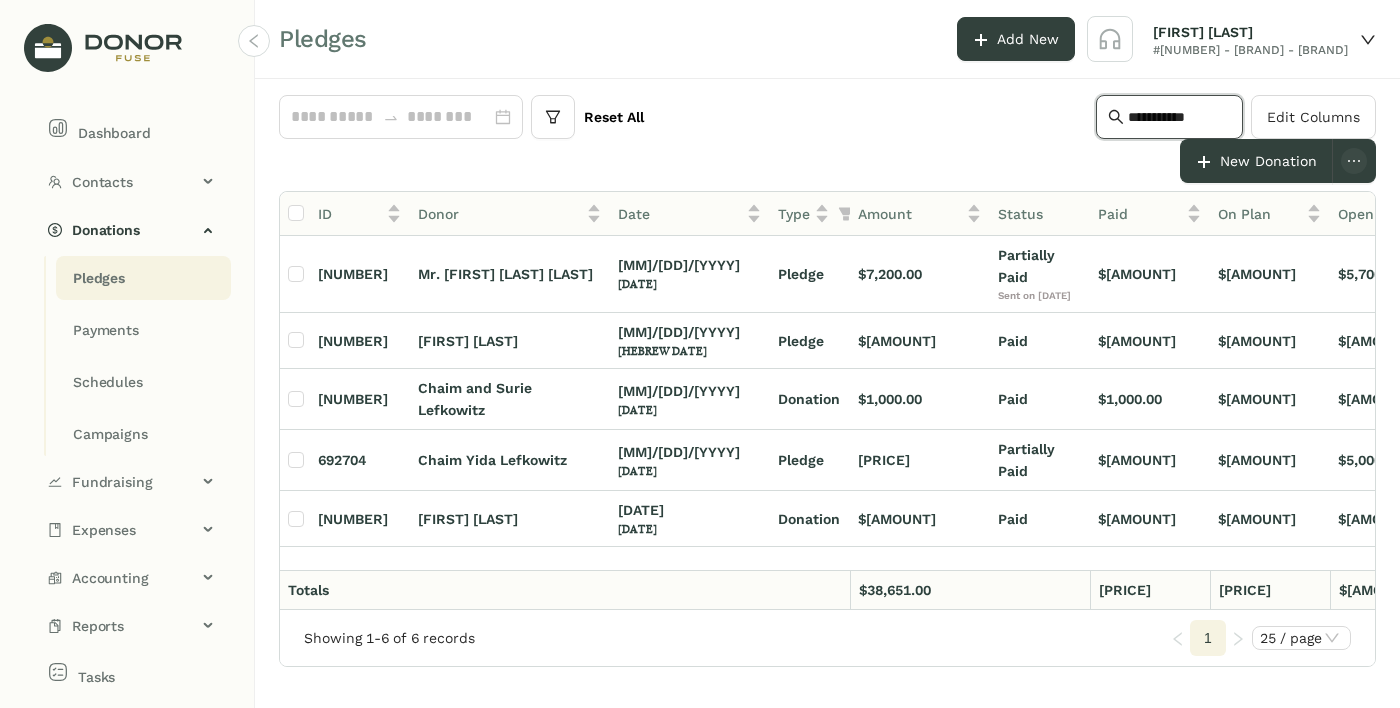 scroll, scrollTop: 0, scrollLeft: 30, axis: horizontal 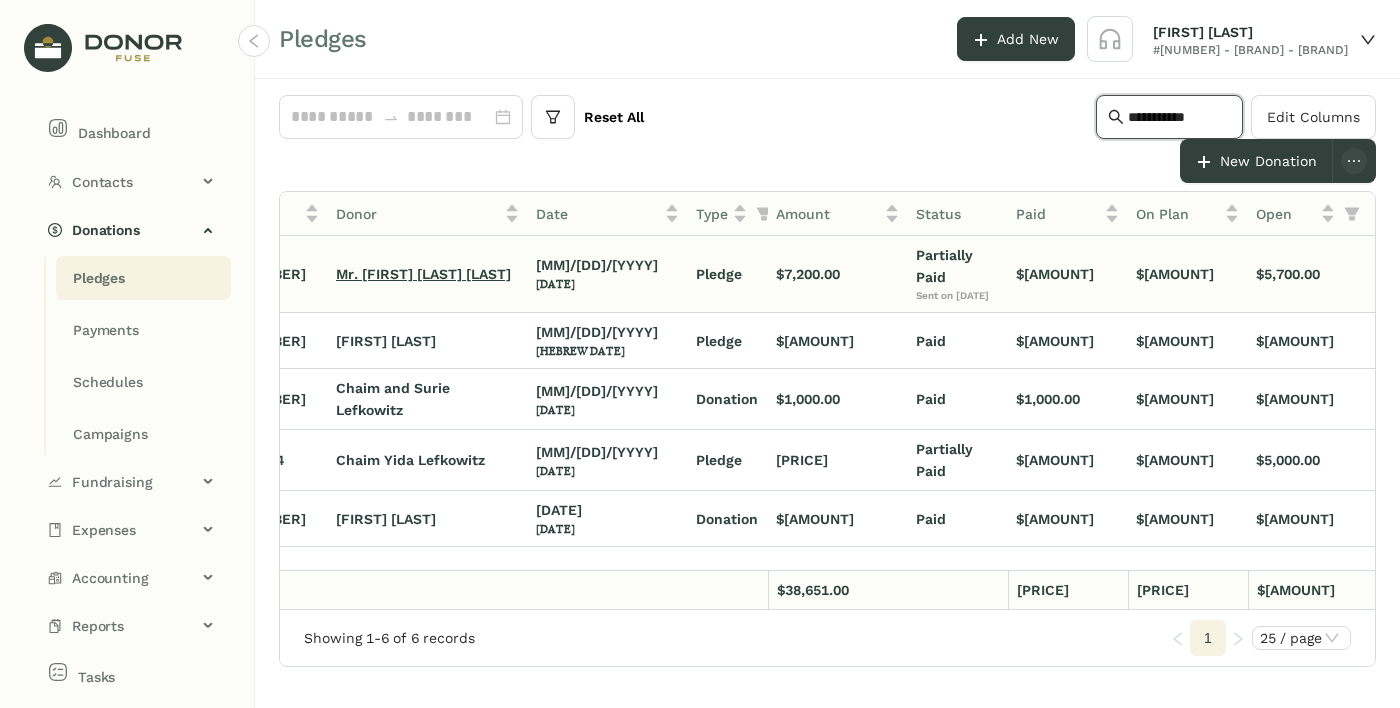 click on "Mr. [FIRST] [LAST] [LAST]" at bounding box center [423, 274] 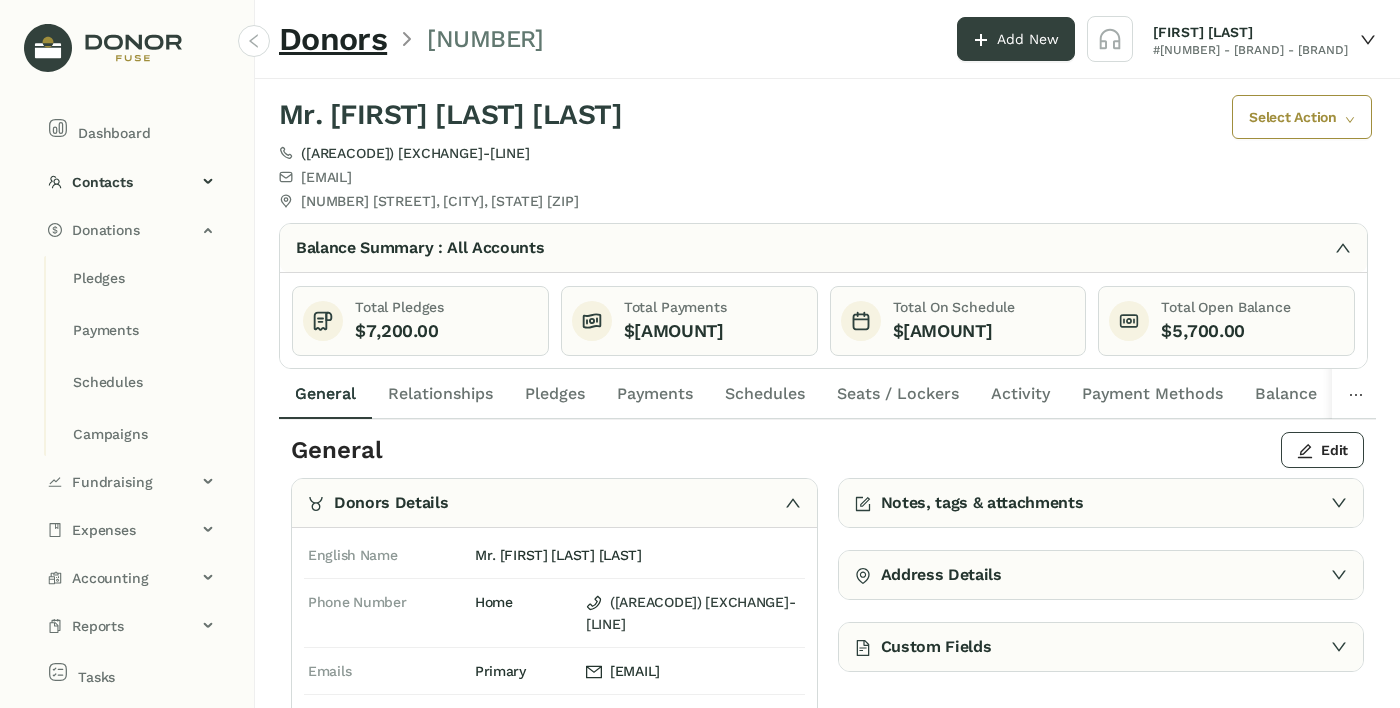 scroll, scrollTop: 0, scrollLeft: 0, axis: both 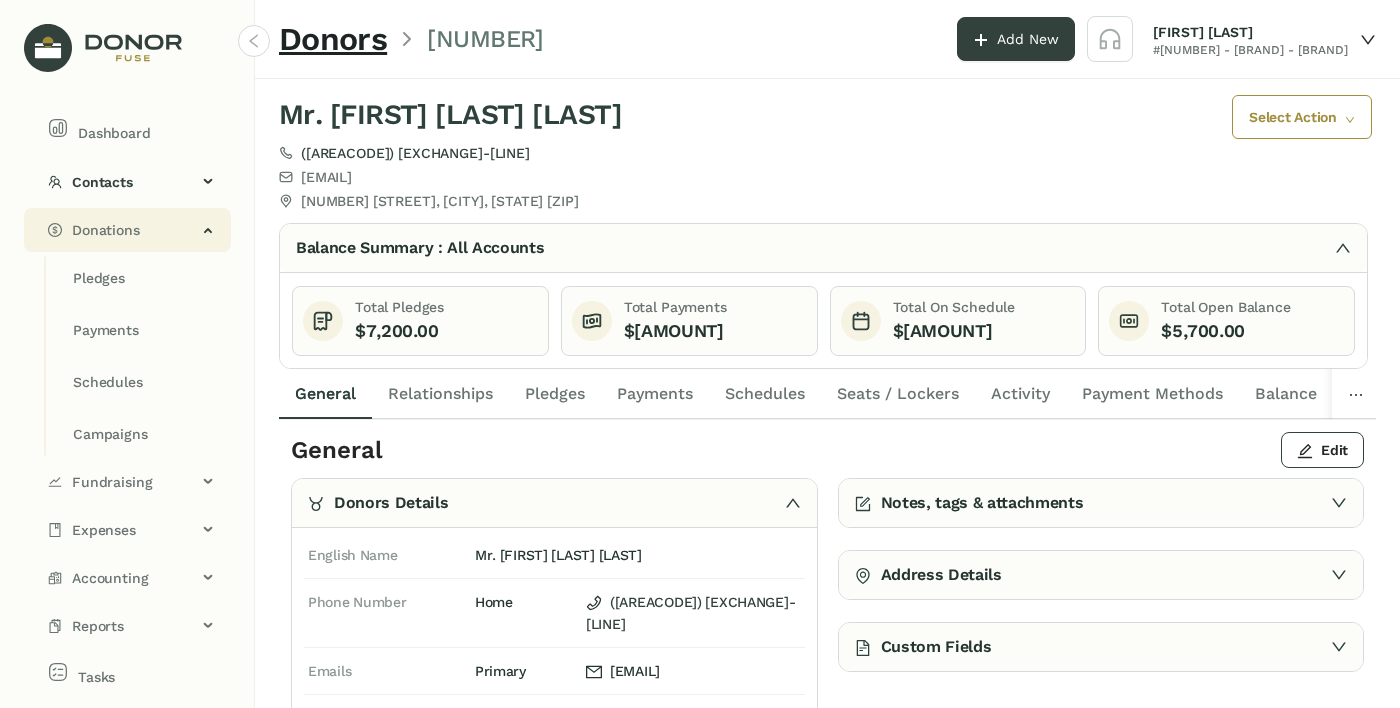 click on "Donations" at bounding box center (134, 230) 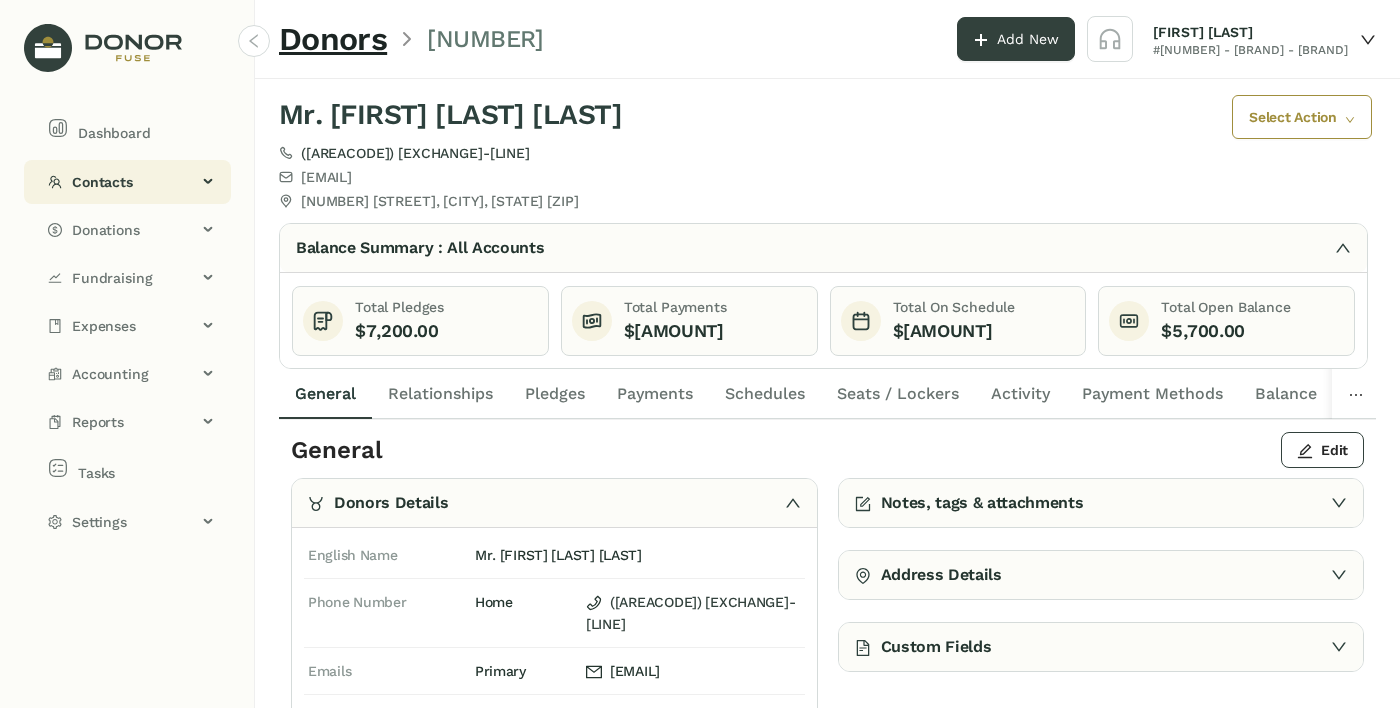 click on "Contacts" at bounding box center [127, 182] 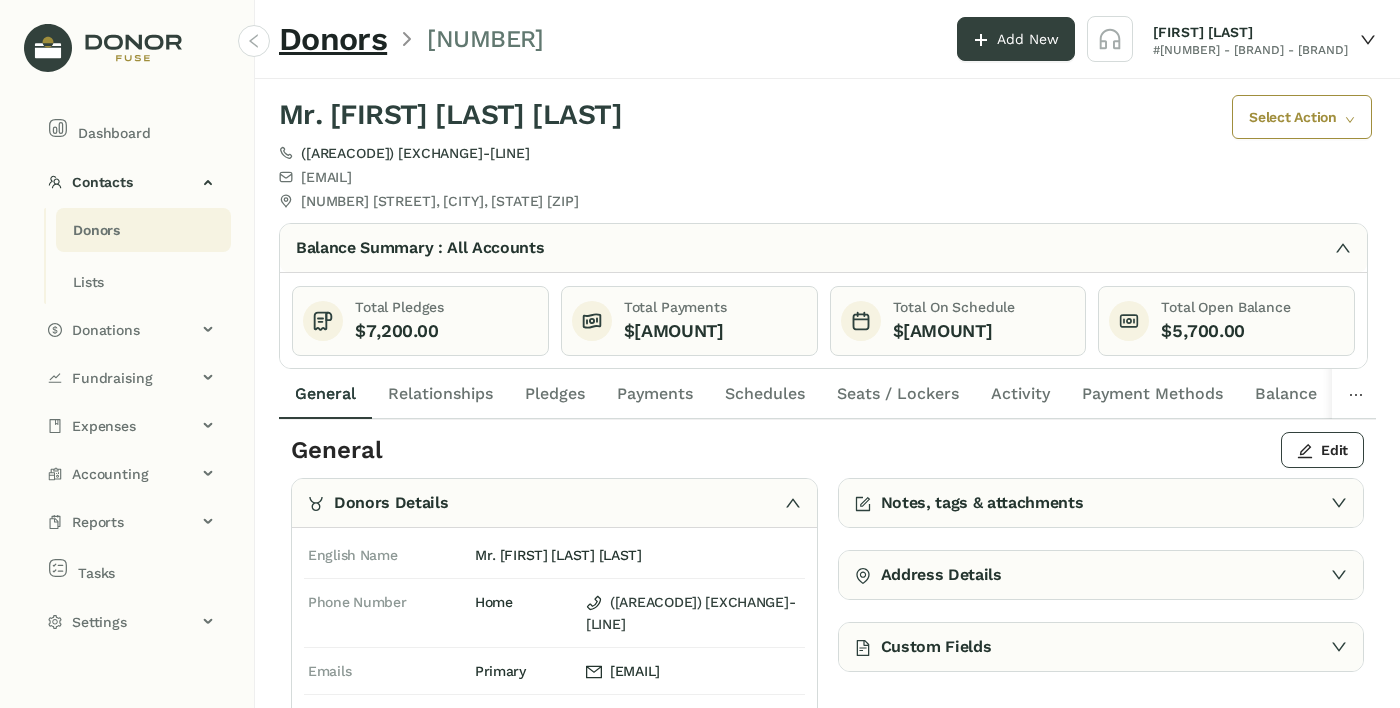 click on "Donors" at bounding box center [96, 230] 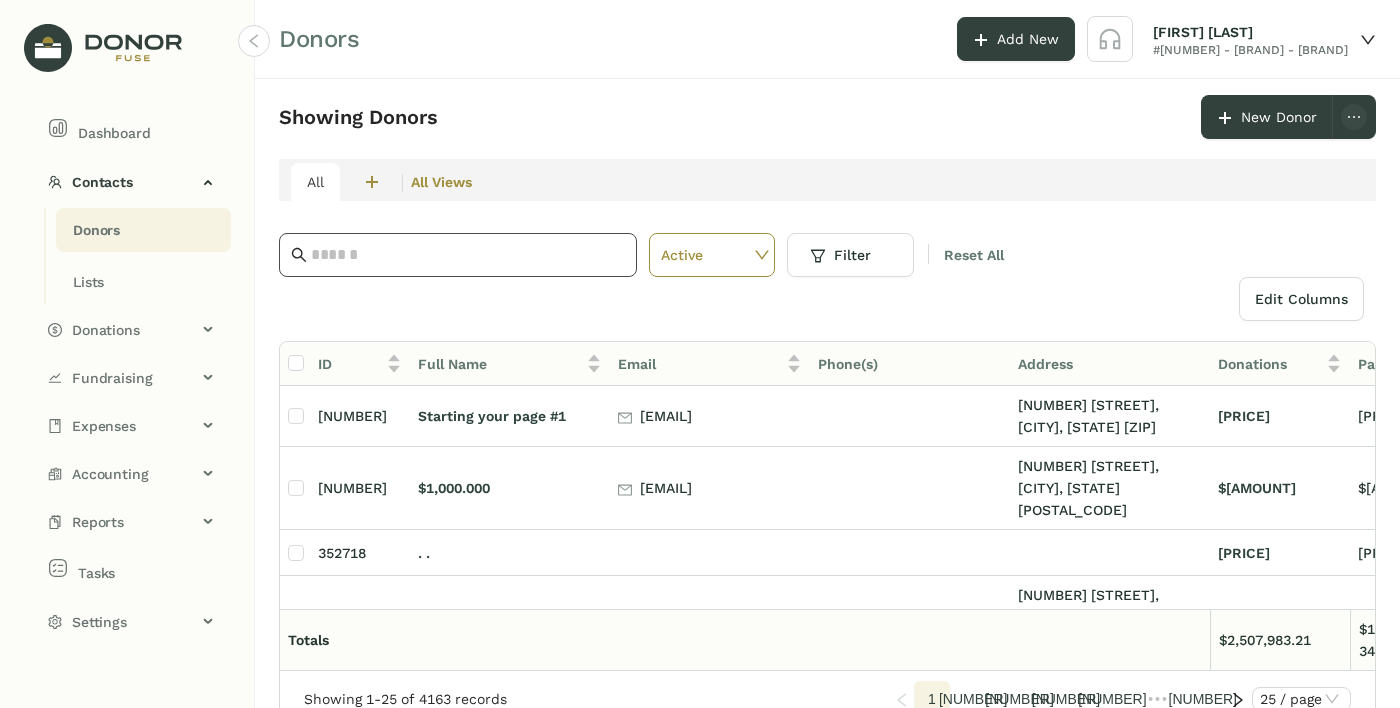 click at bounding box center [458, 255] 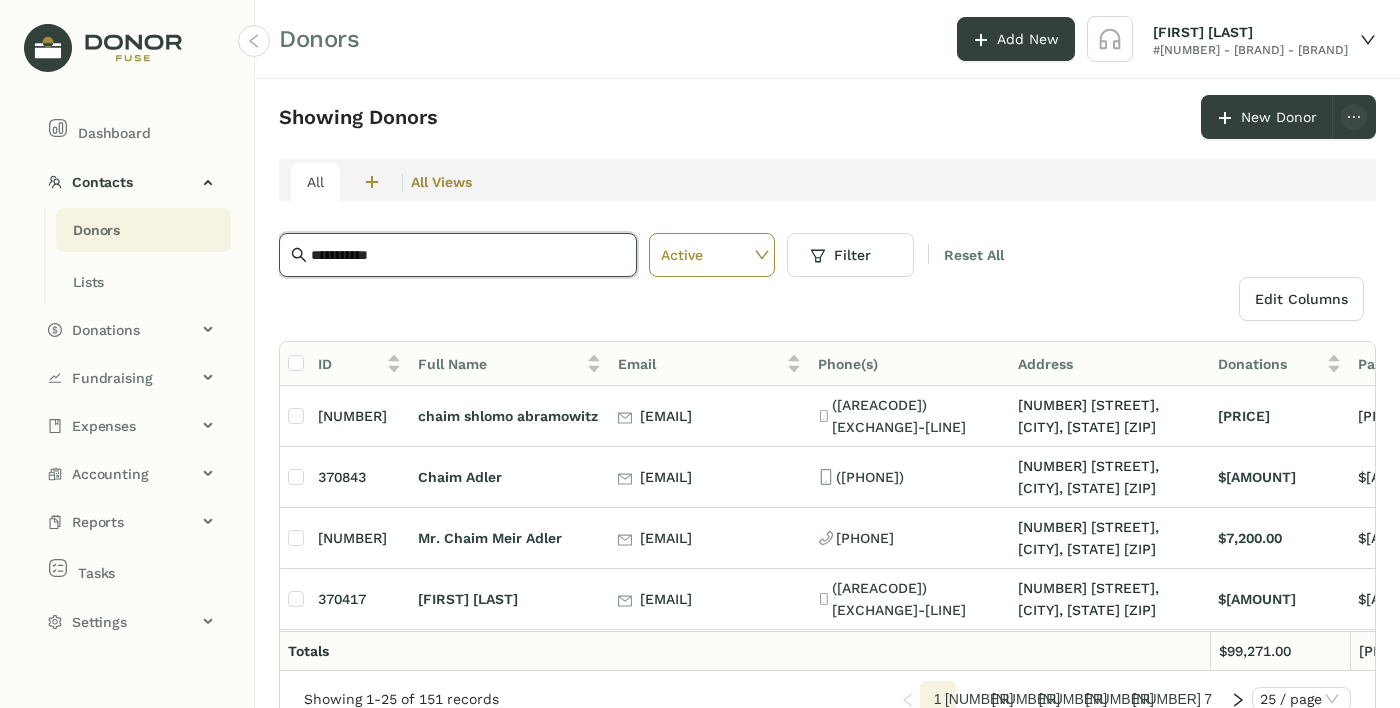 type on "**********" 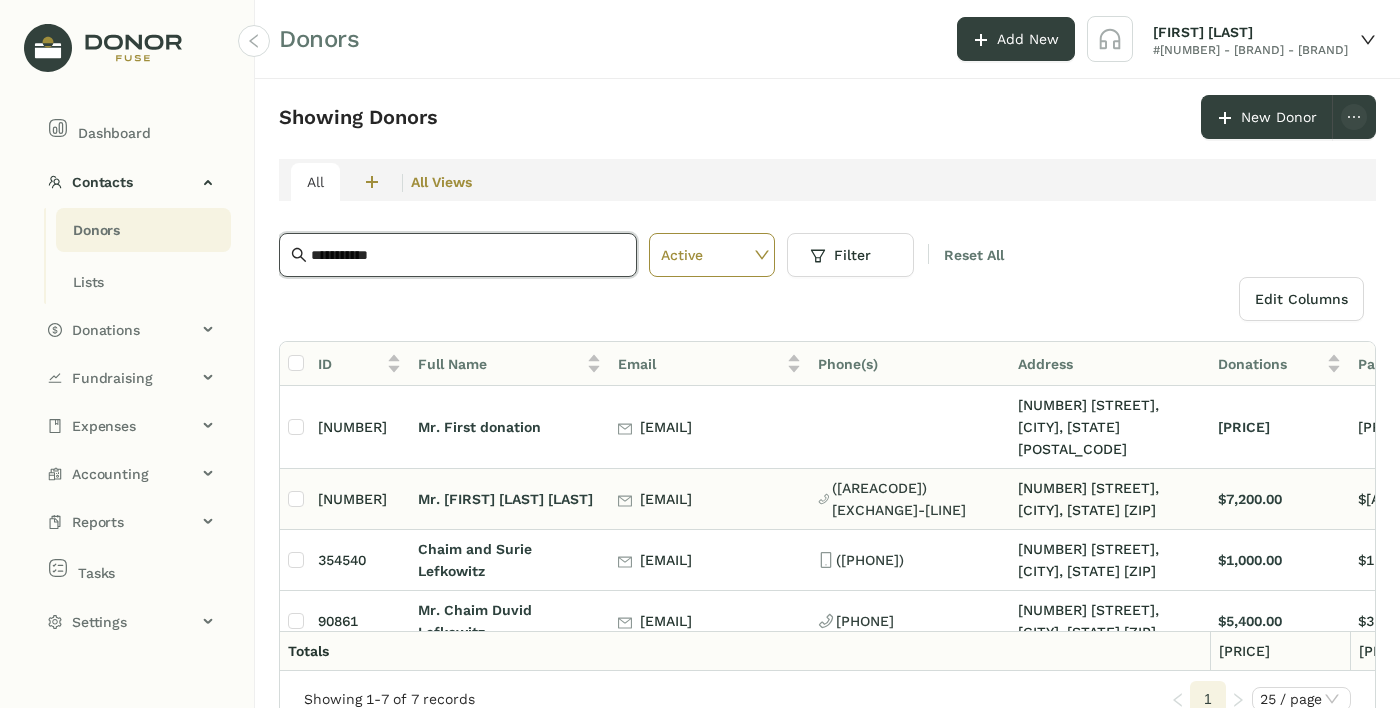 click on "[EMAIL]" at bounding box center [666, 427] 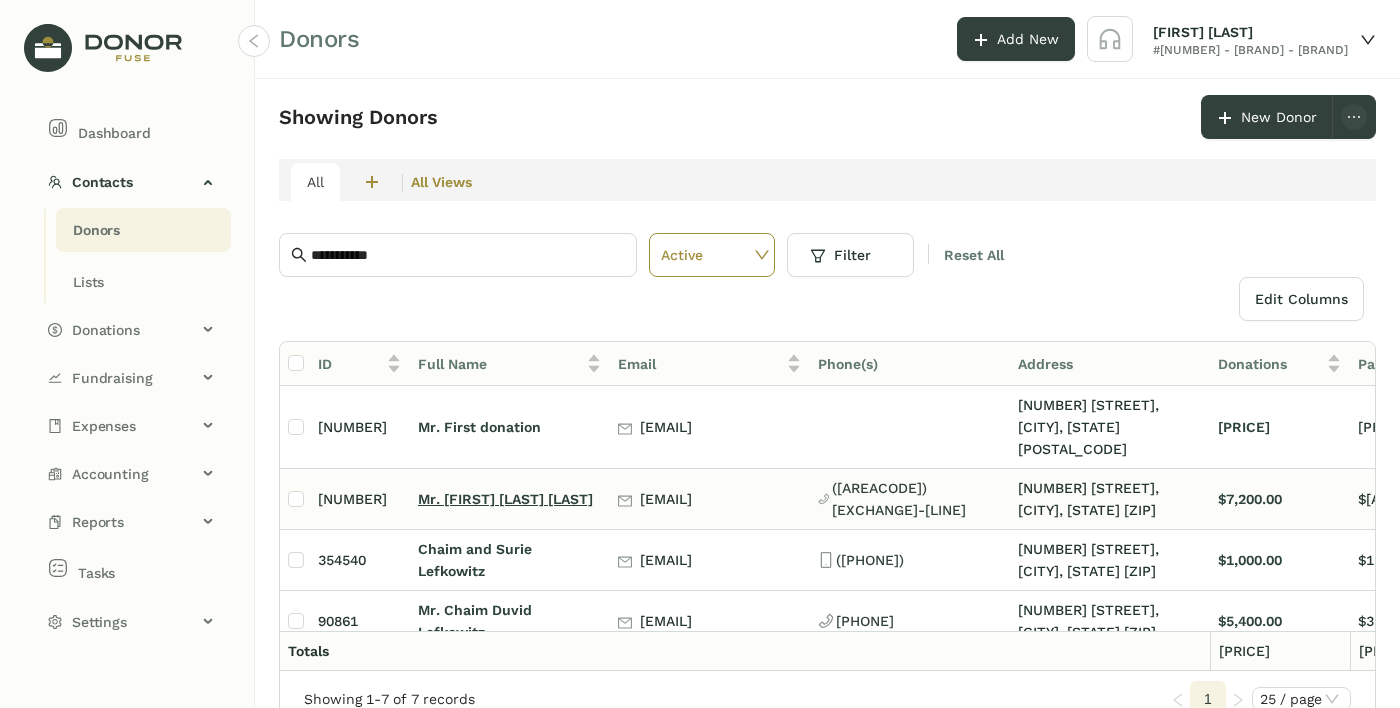 click on "Mr. [FIRST] [LAST] [LAST]" at bounding box center (505, 499) 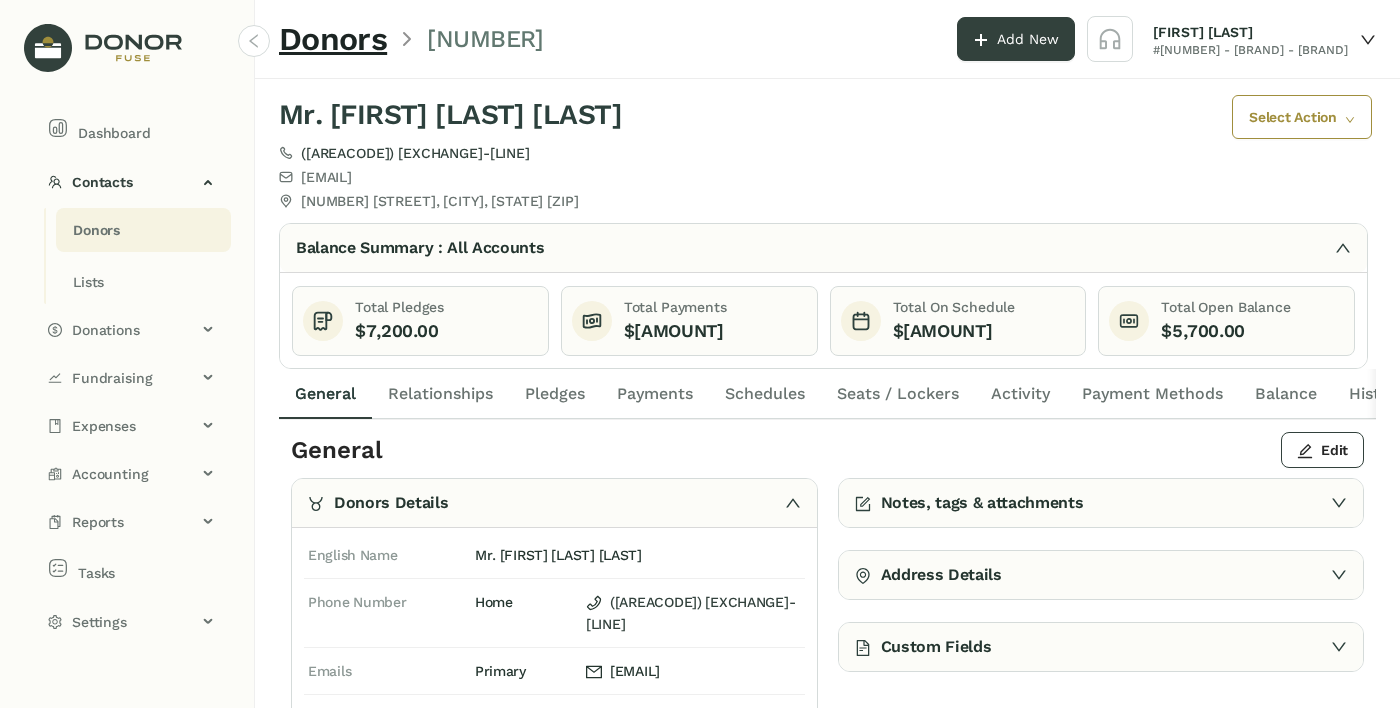 scroll, scrollTop: 96, scrollLeft: 0, axis: vertical 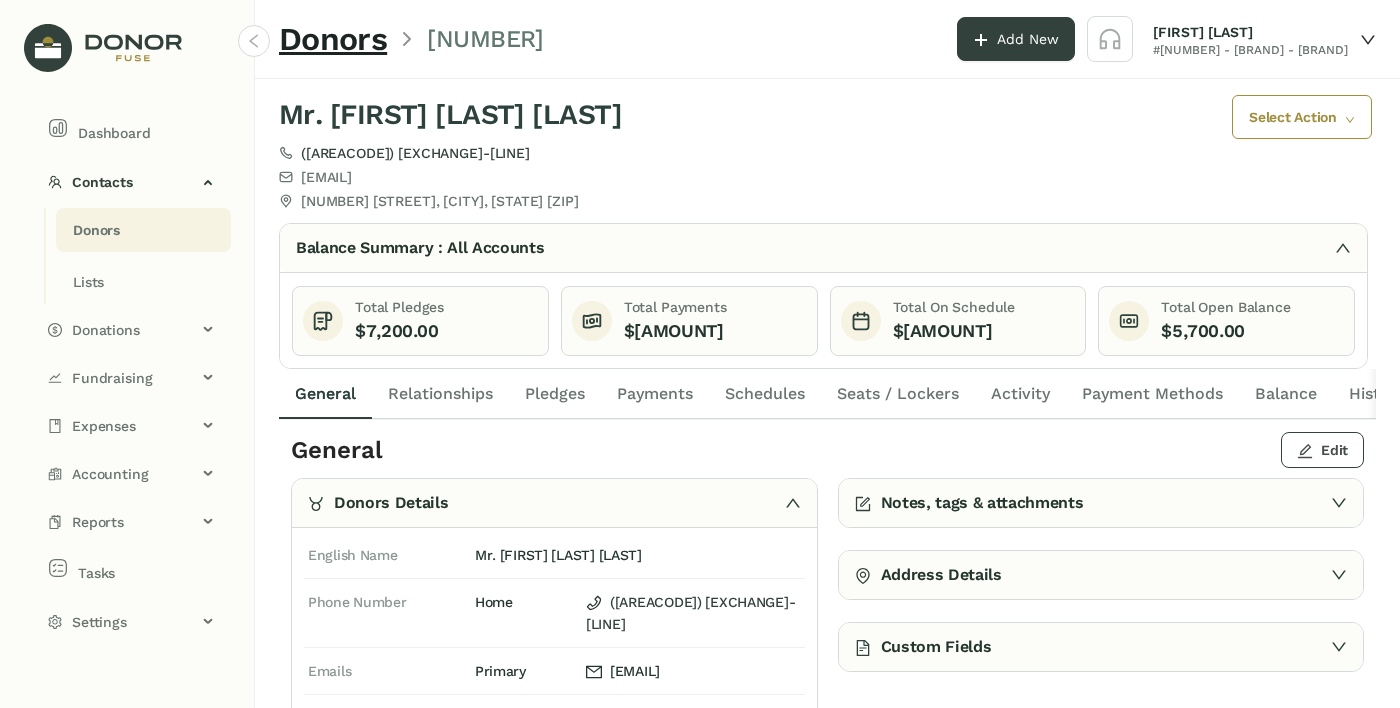 click on "Edit" at bounding box center (1334, 450) 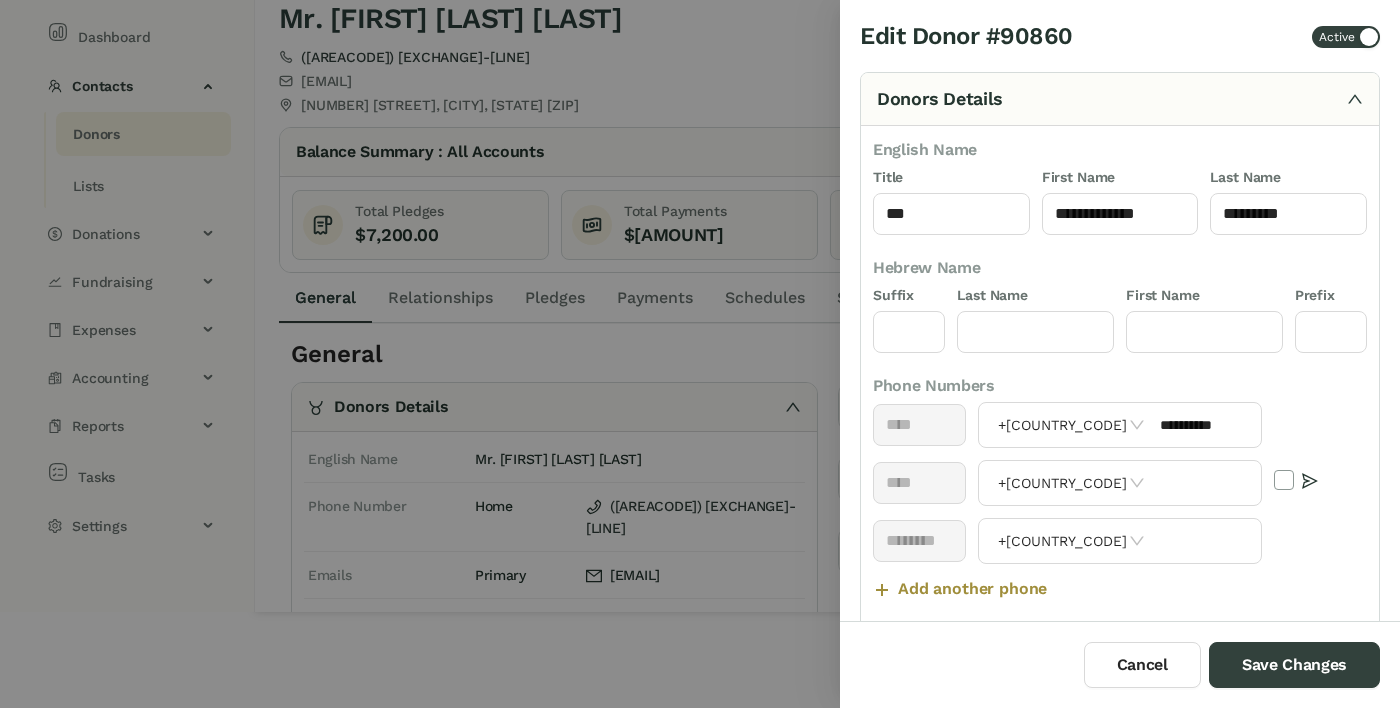 scroll, scrollTop: 0, scrollLeft: 0, axis: both 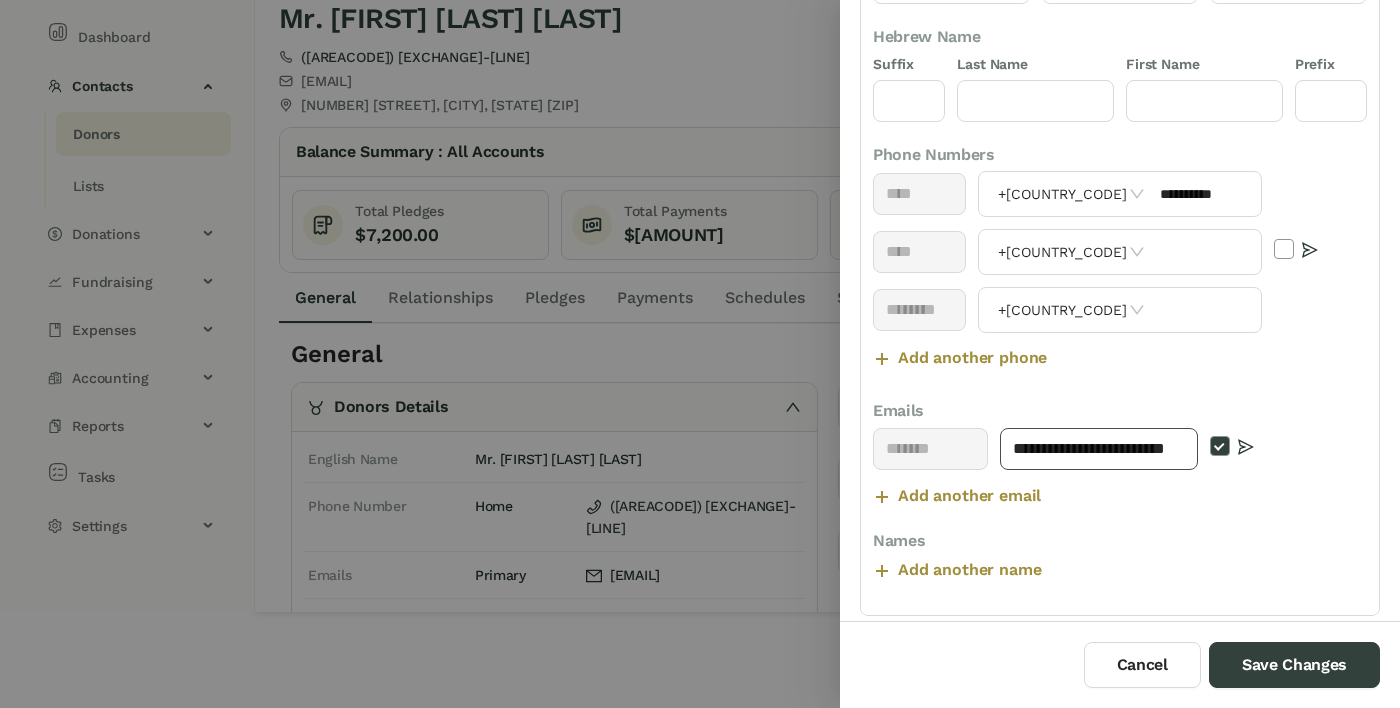 click on "**********" at bounding box center (1099, 449) 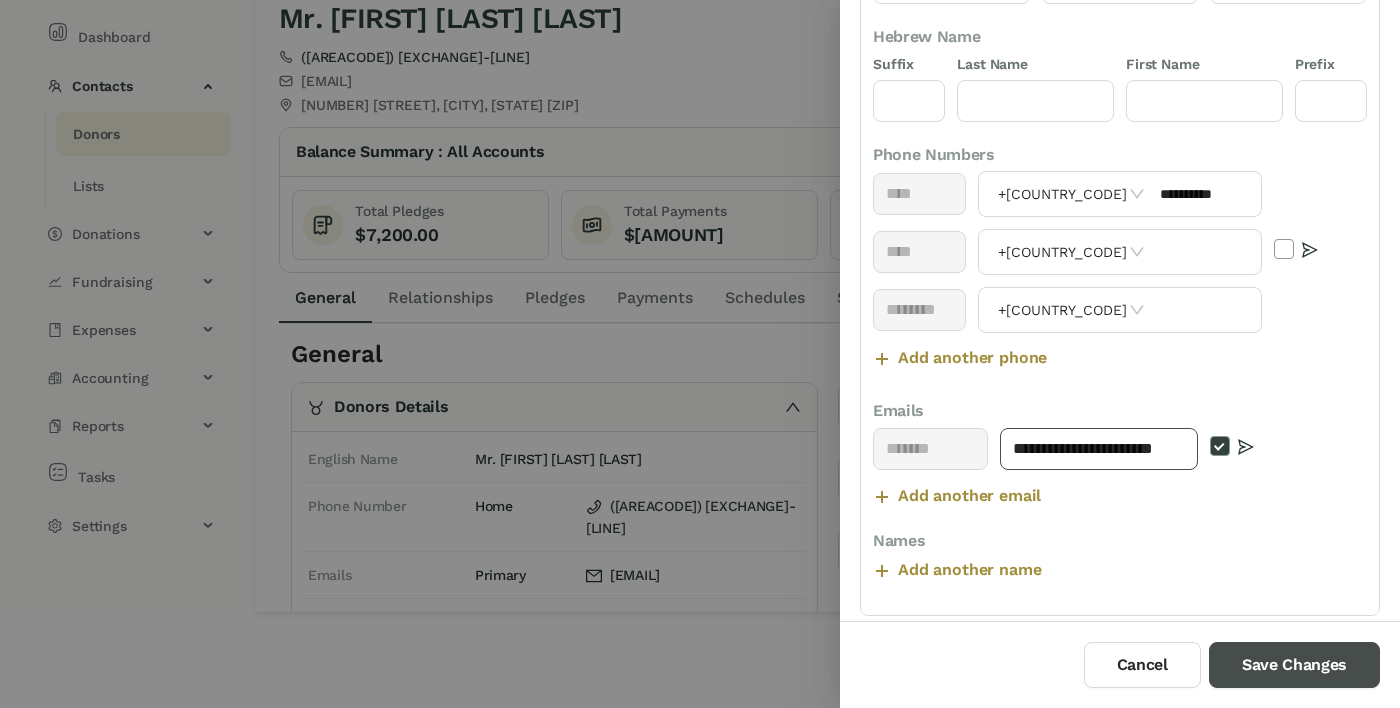 type on "**********" 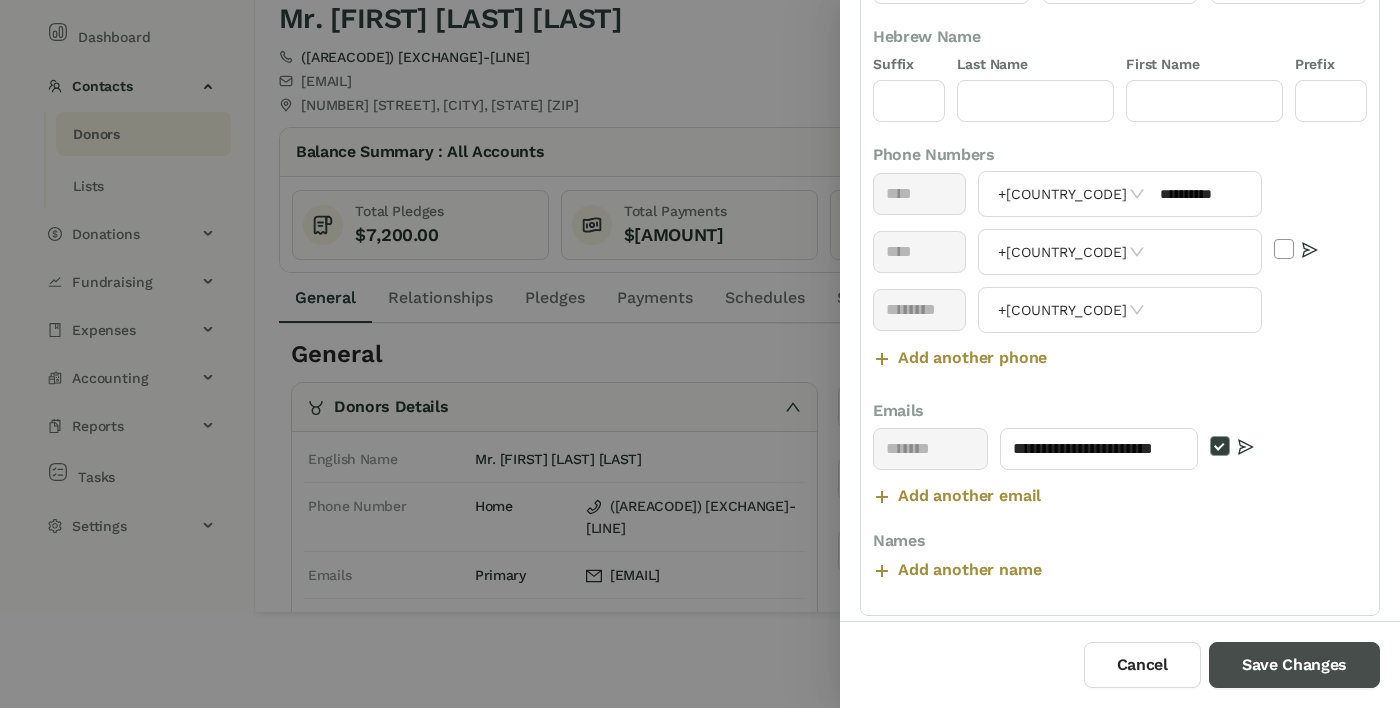 click on "Save Changes" at bounding box center (1294, 665) 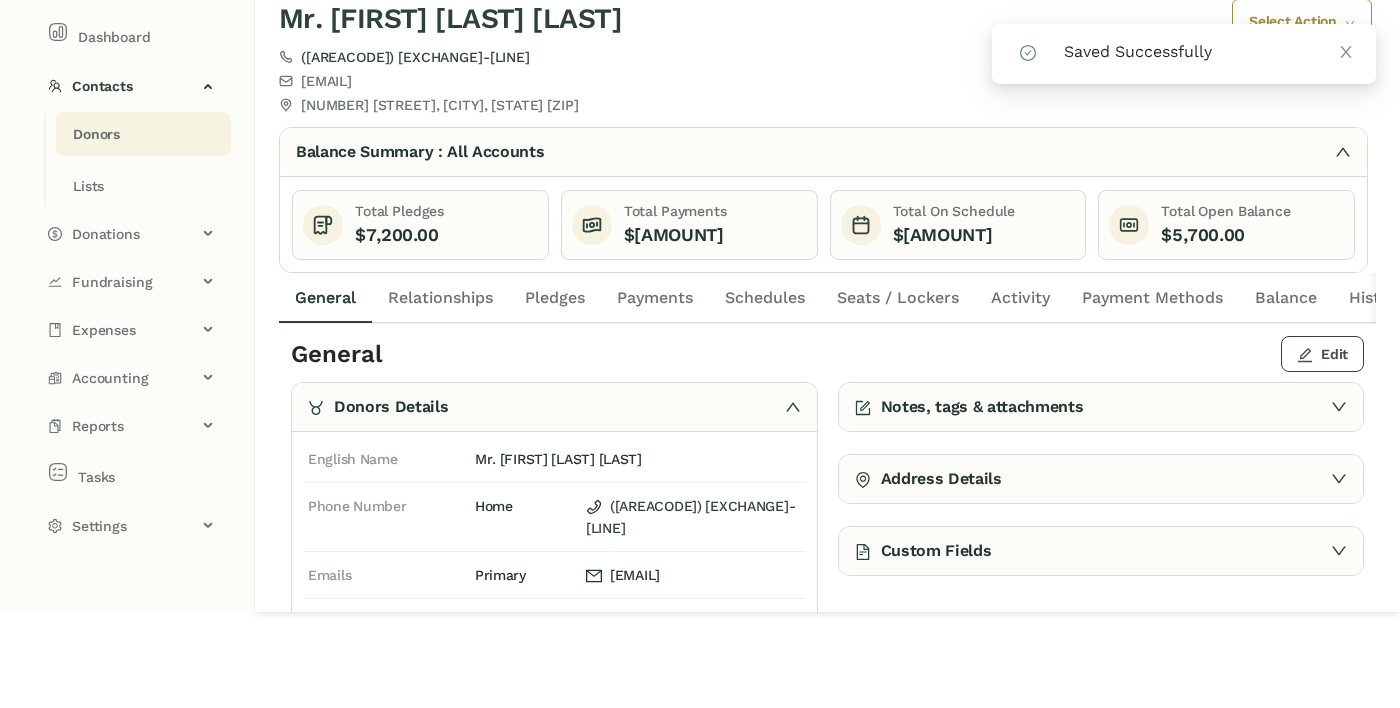 scroll, scrollTop: 96, scrollLeft: 0, axis: vertical 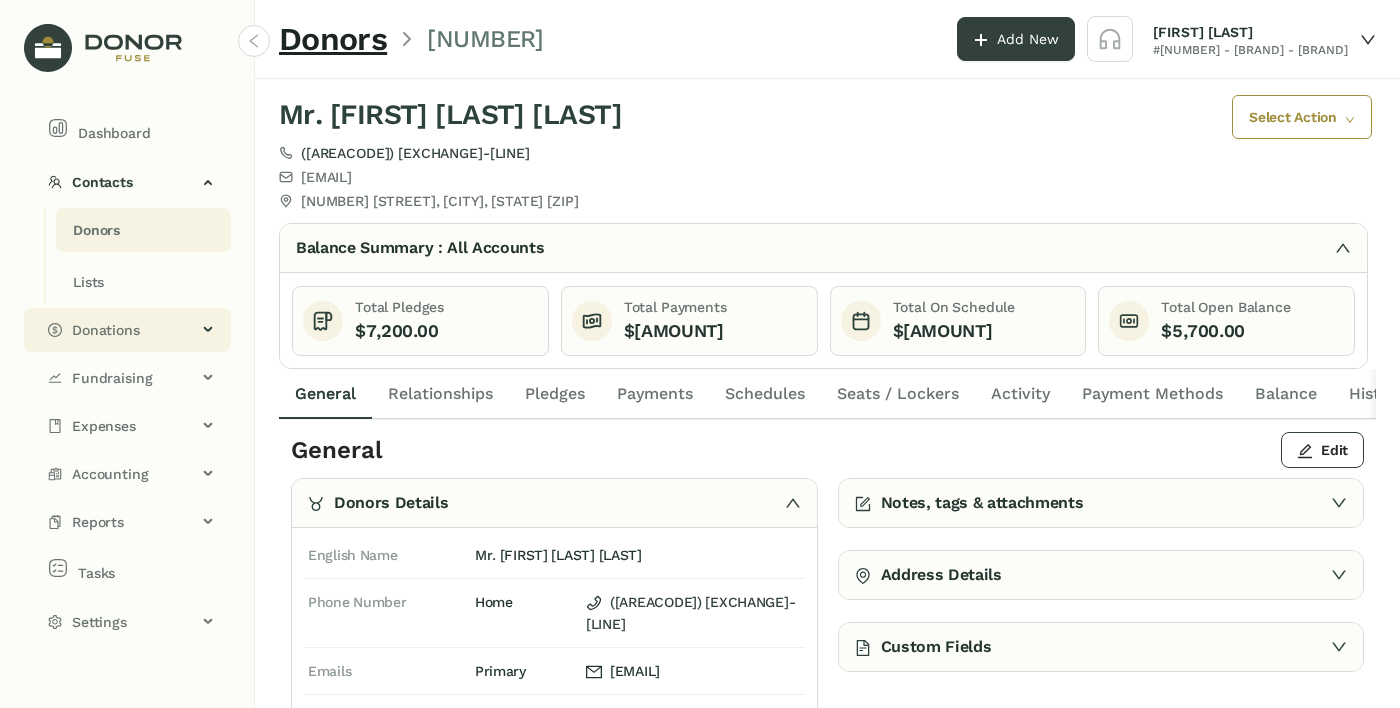 click on "Donations" at bounding box center (134, 182) 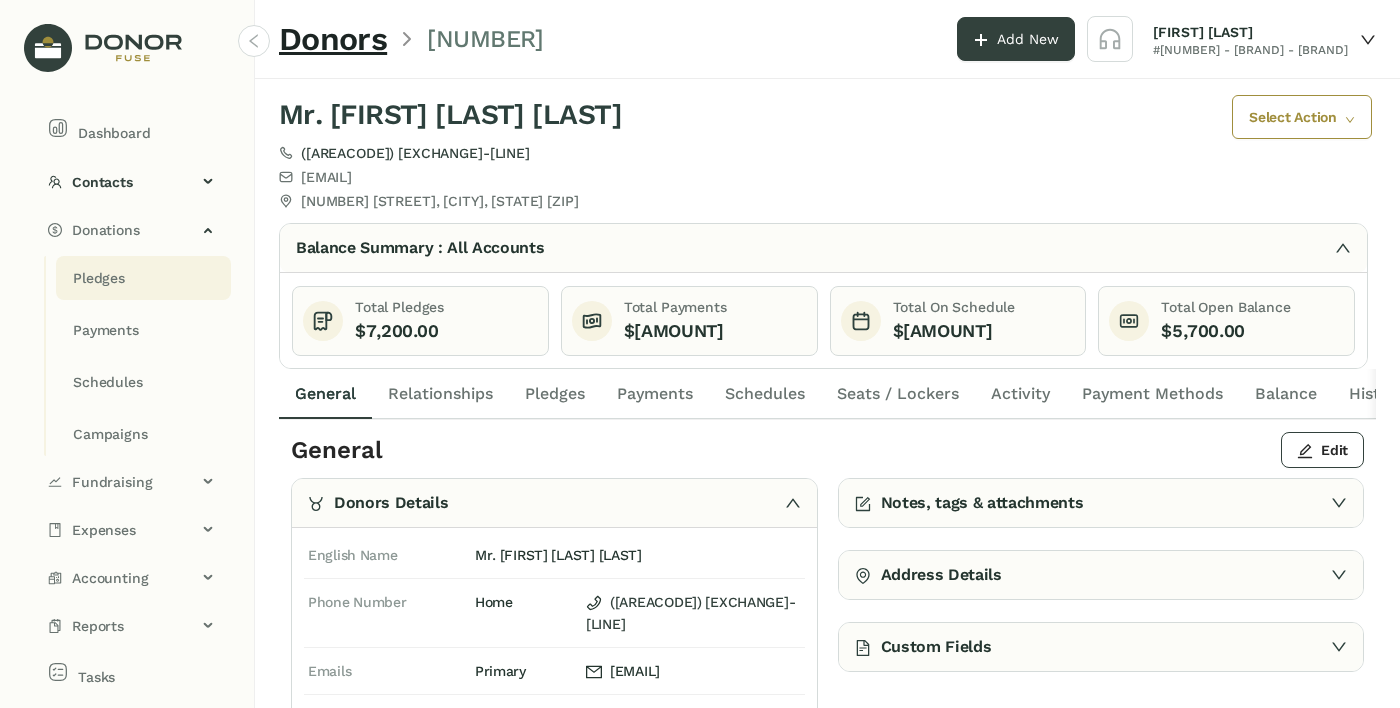 click on "Pledges" at bounding box center (99, 278) 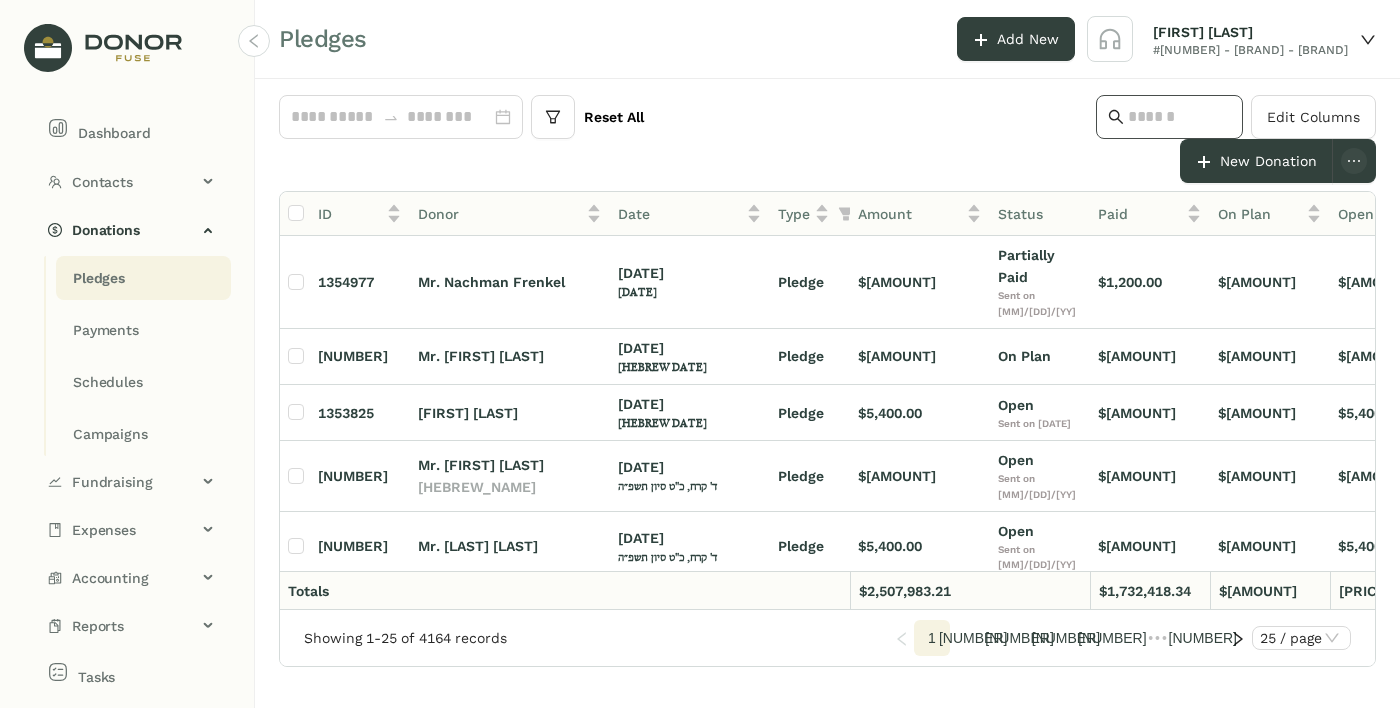 click at bounding box center (1179, 117) 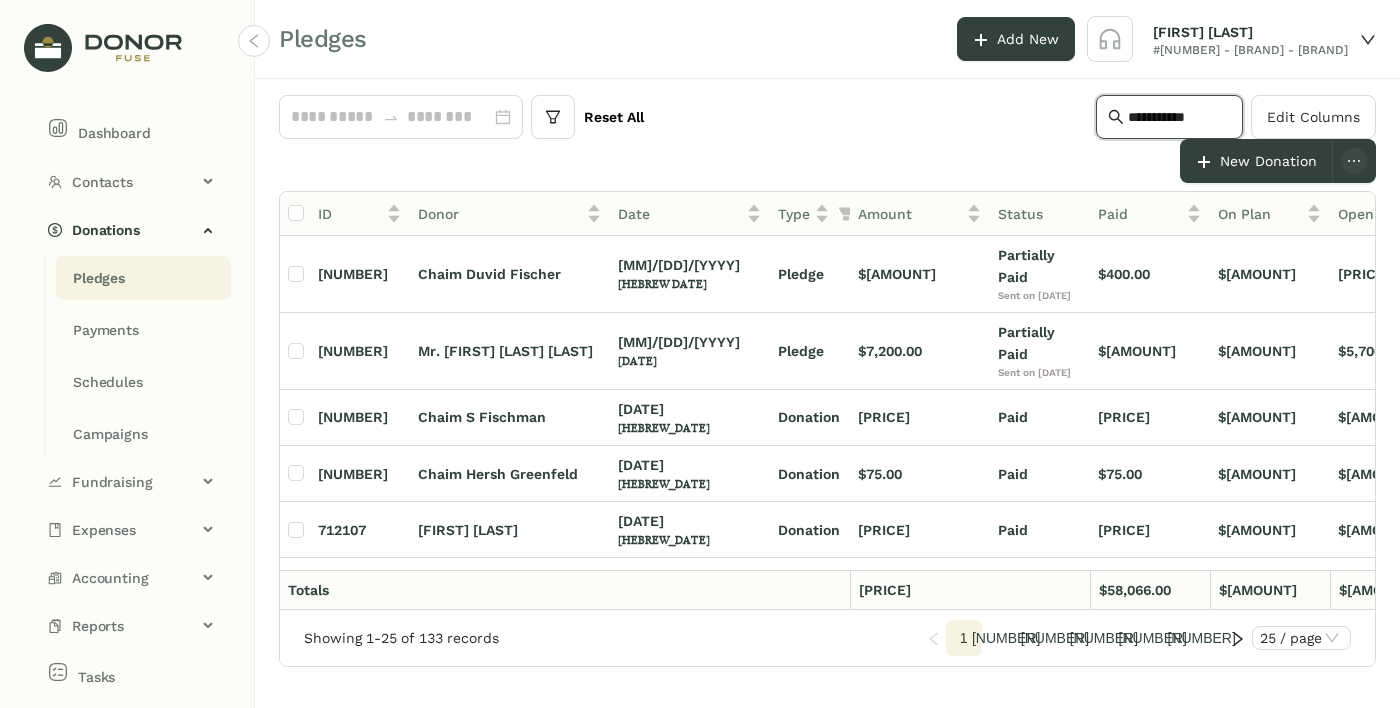 type on "**********" 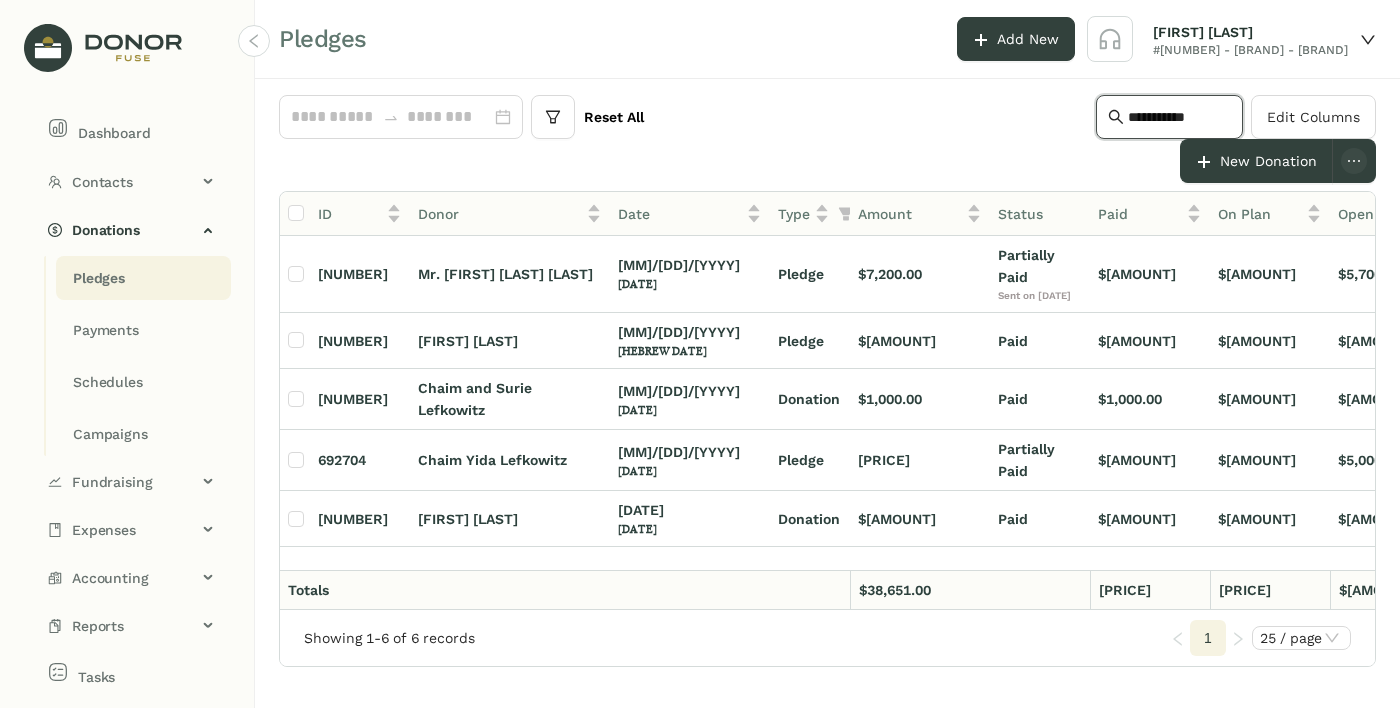 scroll, scrollTop: 0, scrollLeft: 26, axis: horizontal 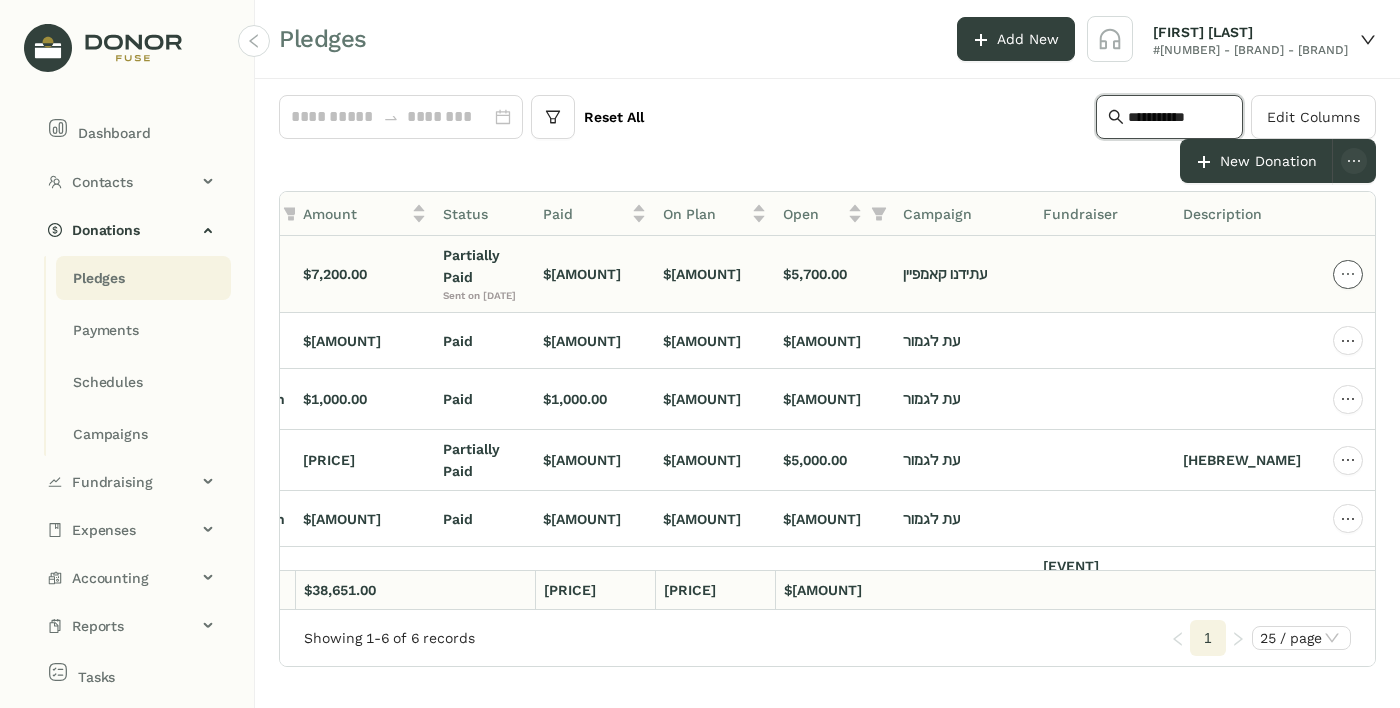 click at bounding box center (1348, 274) 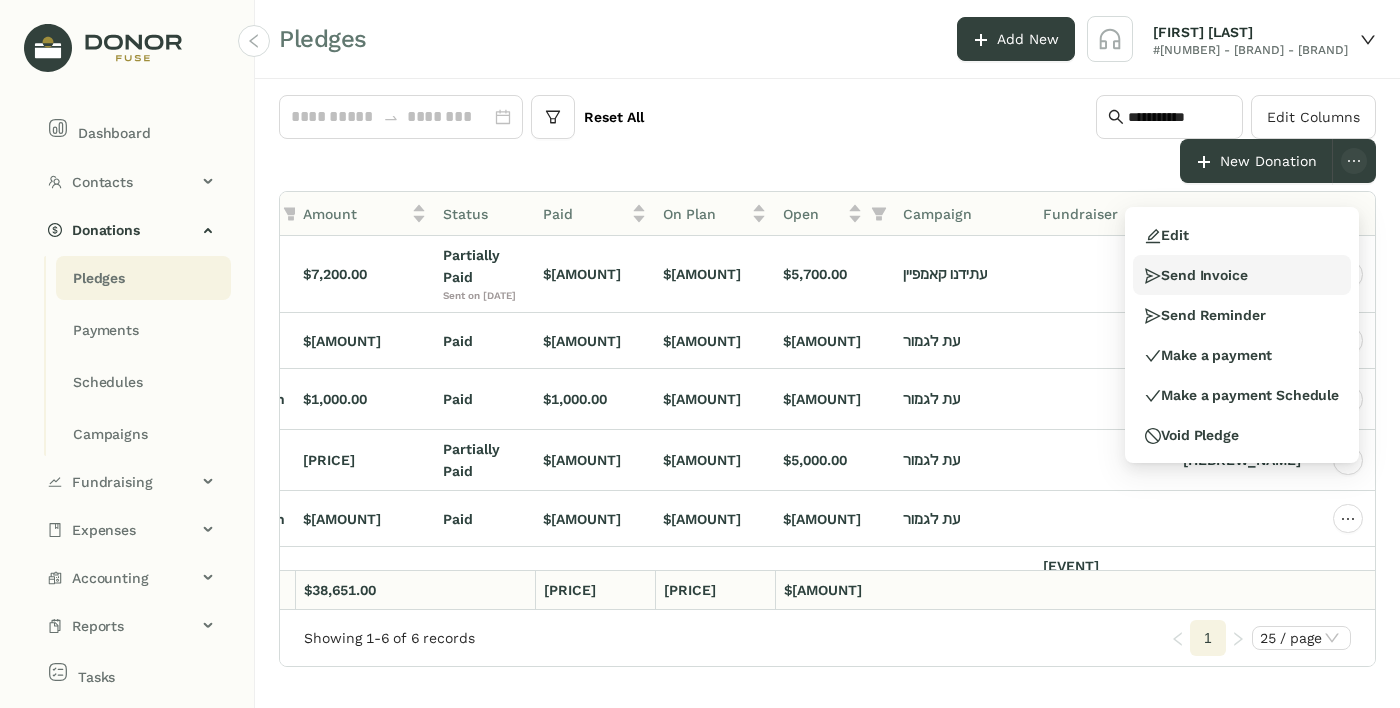 click on "Send Invoice" at bounding box center (1242, 275) 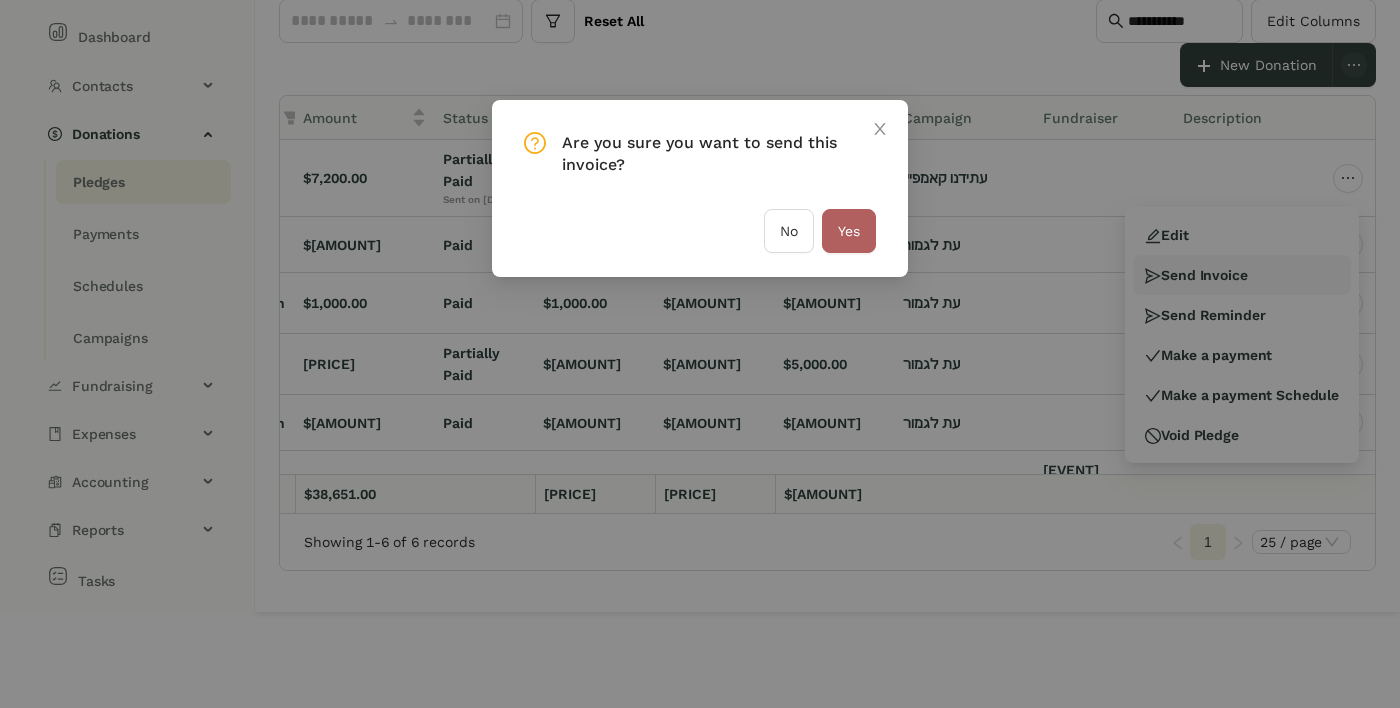 scroll, scrollTop: 0, scrollLeft: 0, axis: both 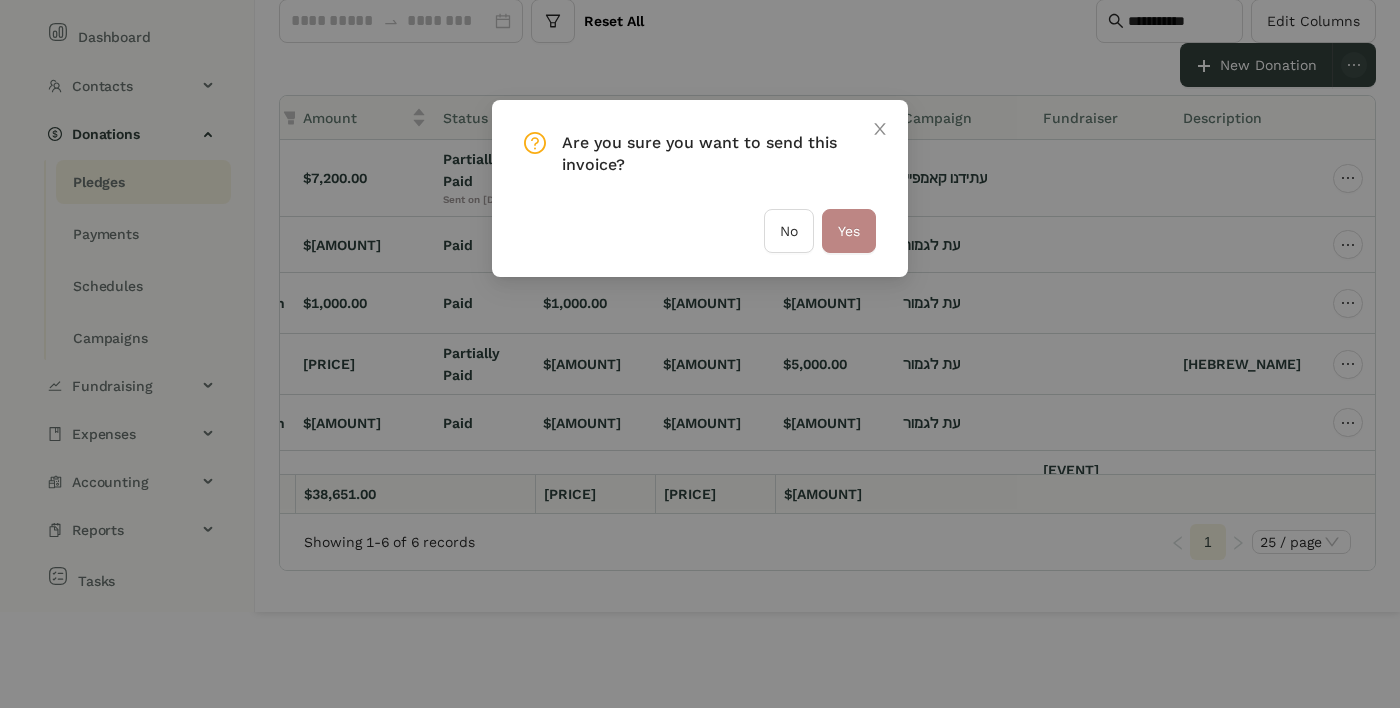 click on "Yes" at bounding box center [849, 231] 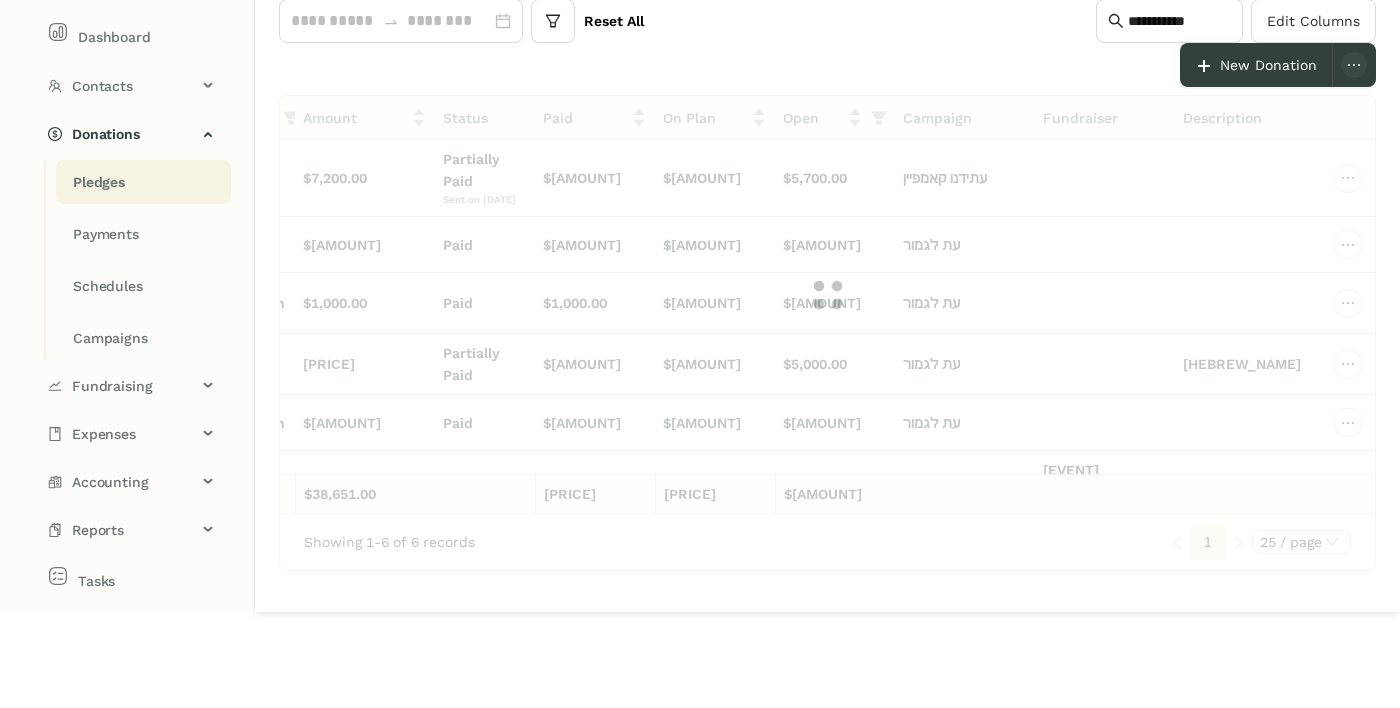 scroll, scrollTop: 96, scrollLeft: 0, axis: vertical 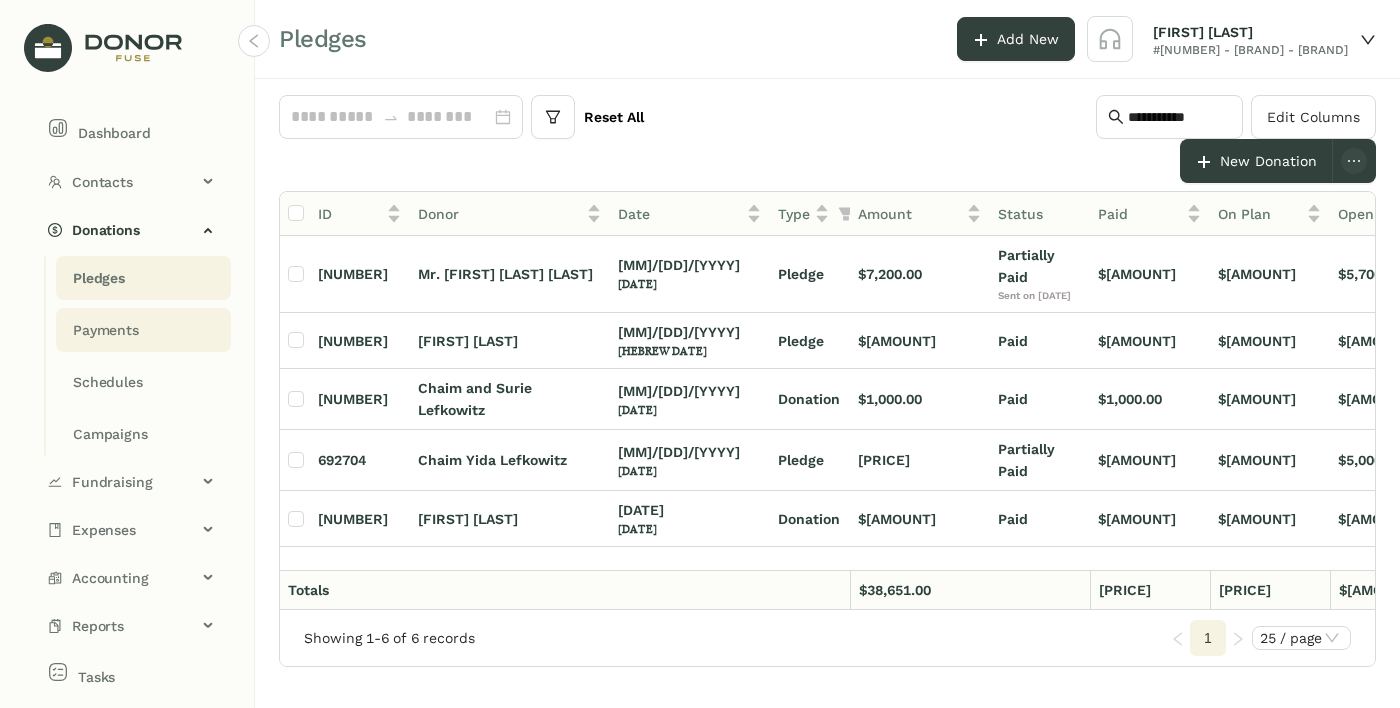 click on "Payments" at bounding box center (99, 278) 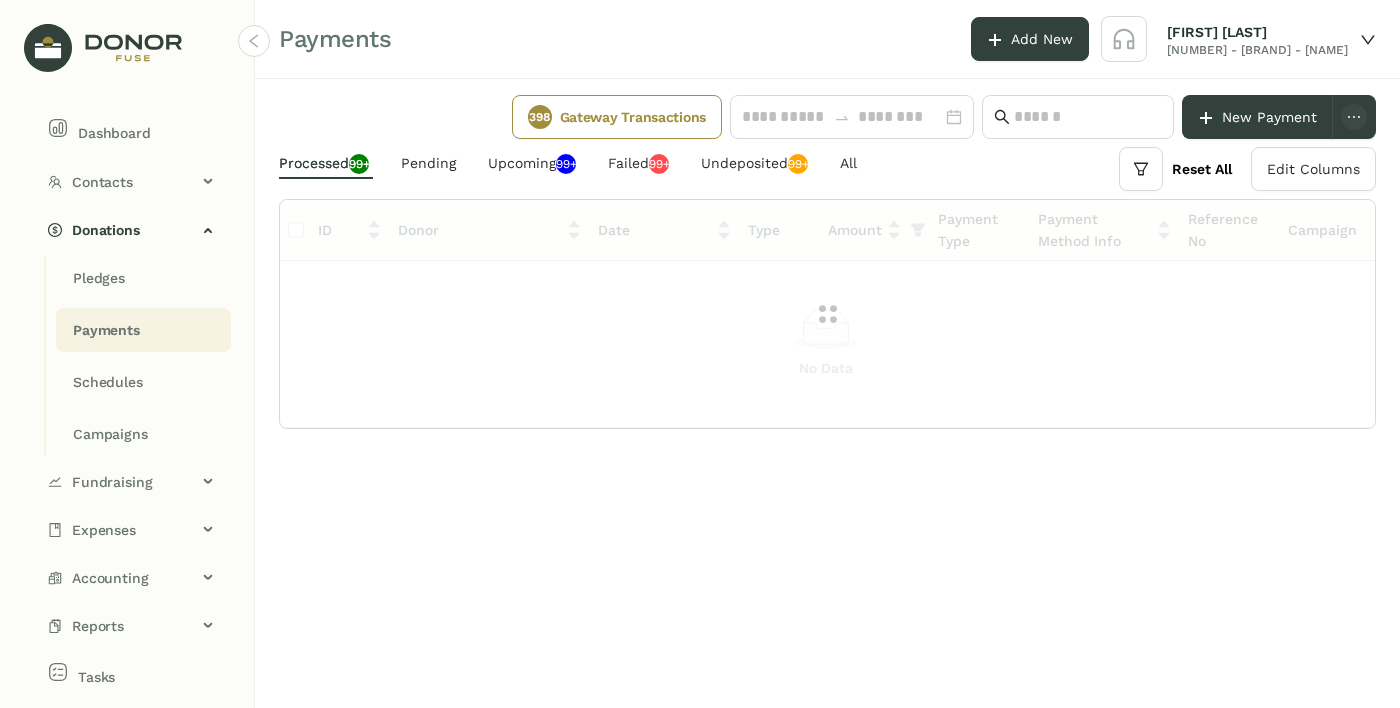 scroll, scrollTop: 0, scrollLeft: 0, axis: both 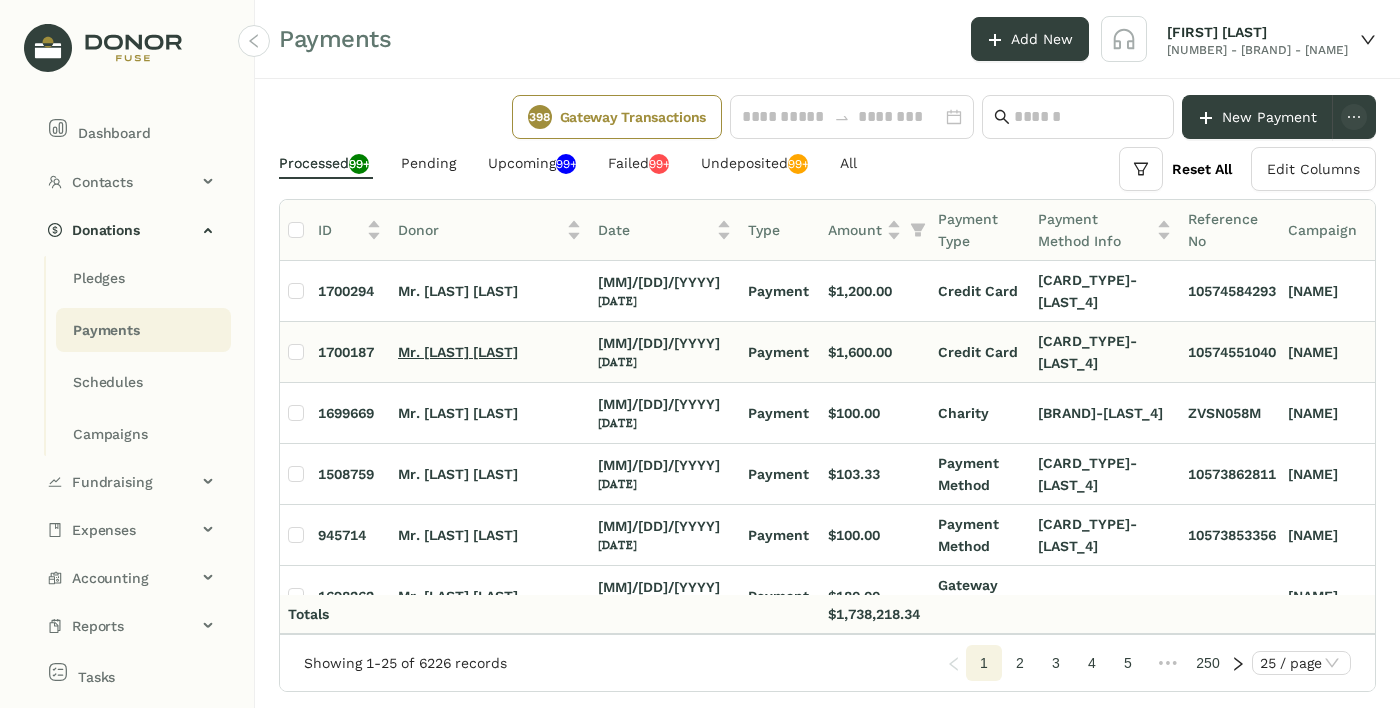 click on "Mr. [FIRST] [LAST]" at bounding box center [458, 352] 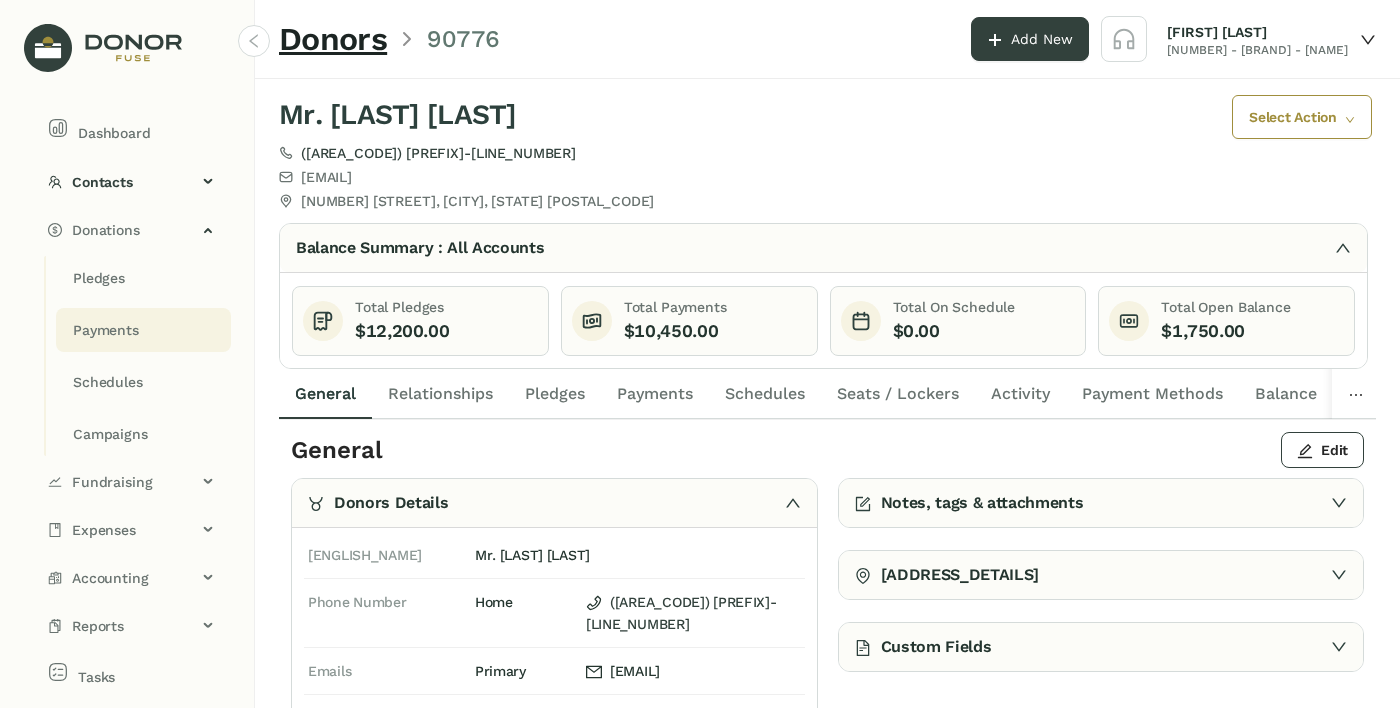 click on "Payments" at bounding box center (99, 278) 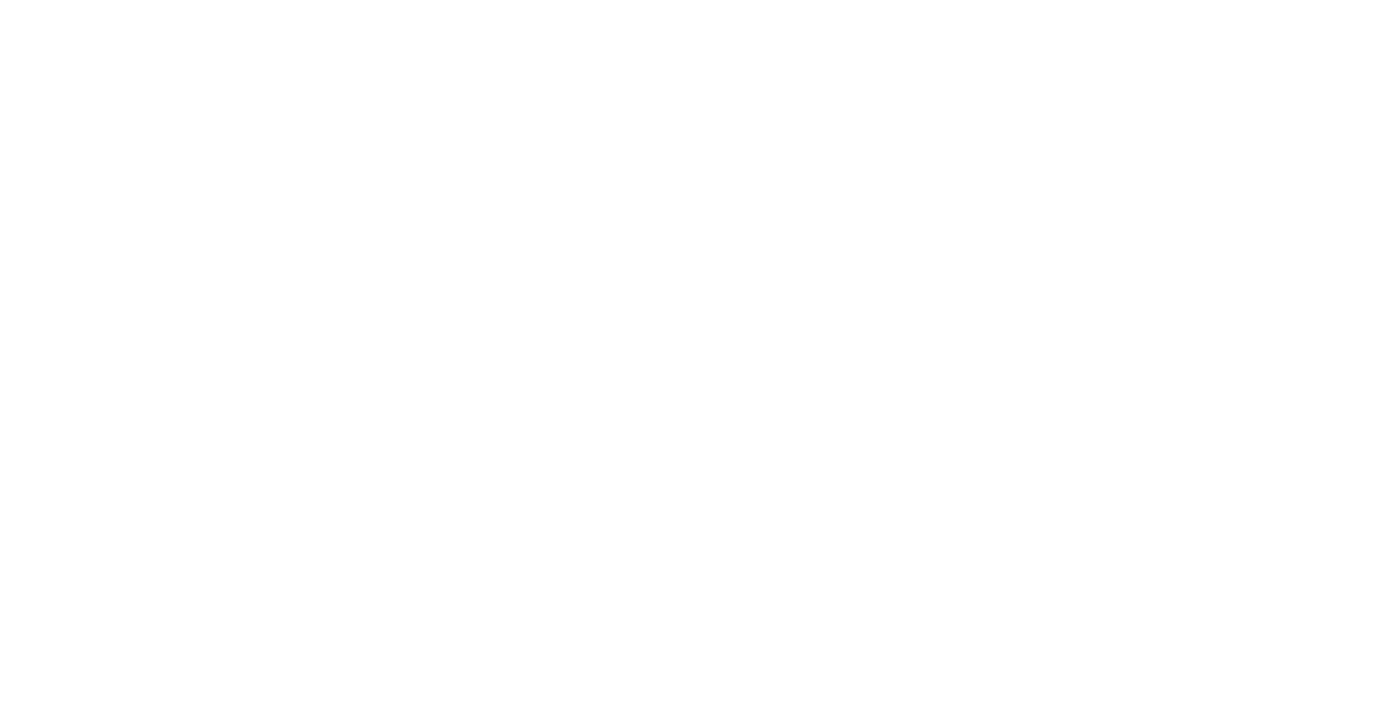 scroll, scrollTop: 0, scrollLeft: 0, axis: both 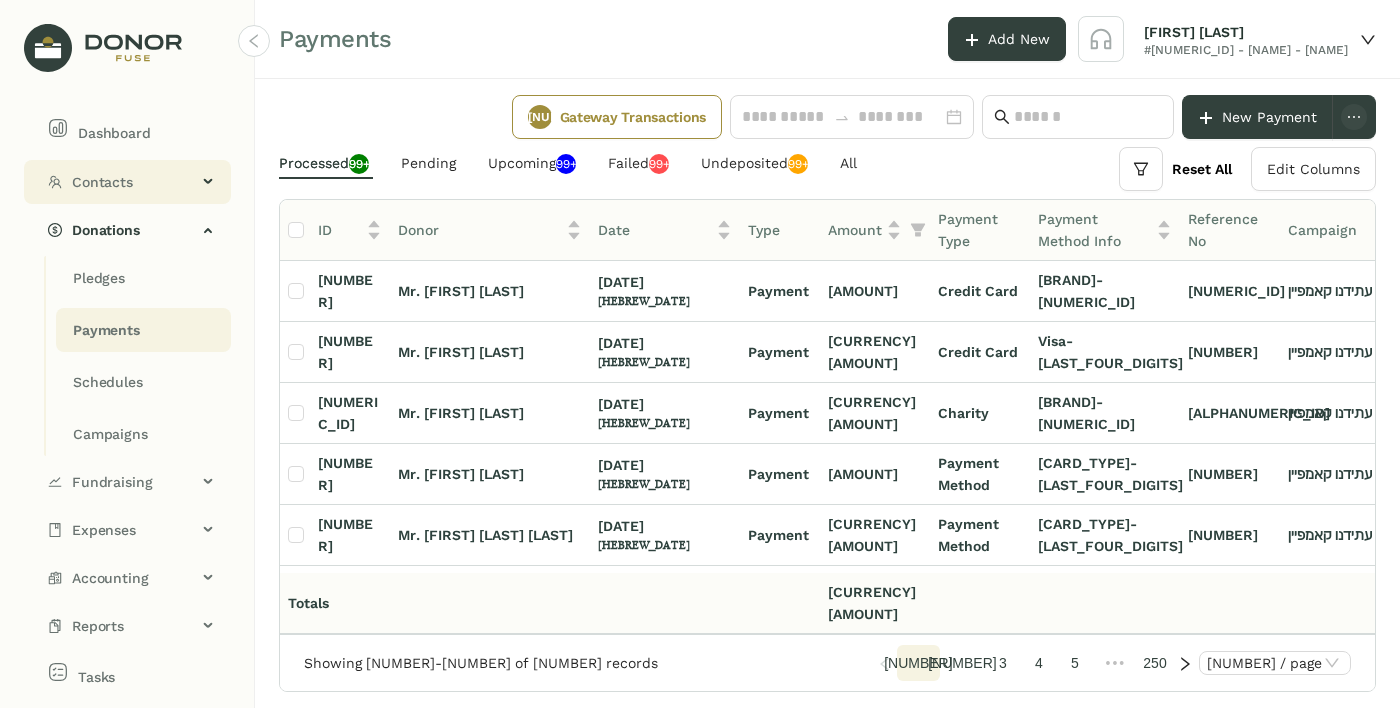 click on "Contacts" at bounding box center [127, 182] 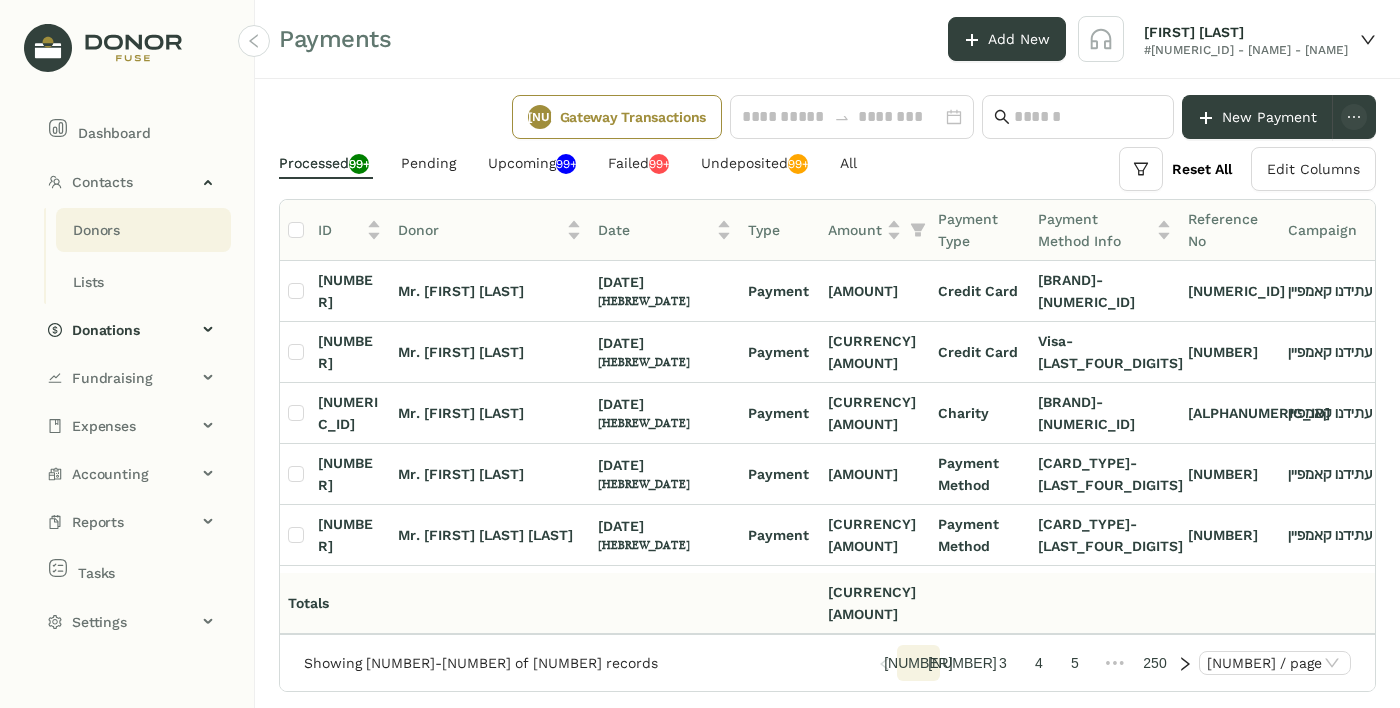click on "Donors" at bounding box center (96, 230) 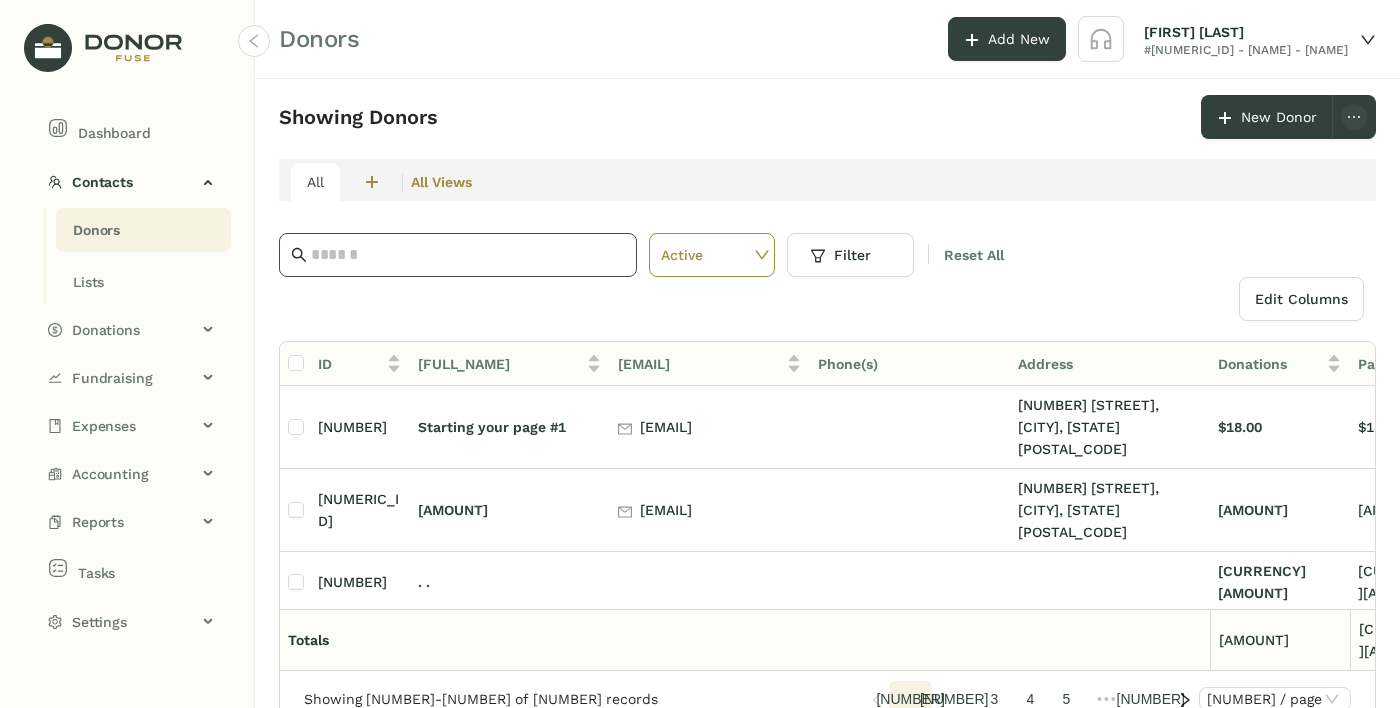 click at bounding box center (468, 255) 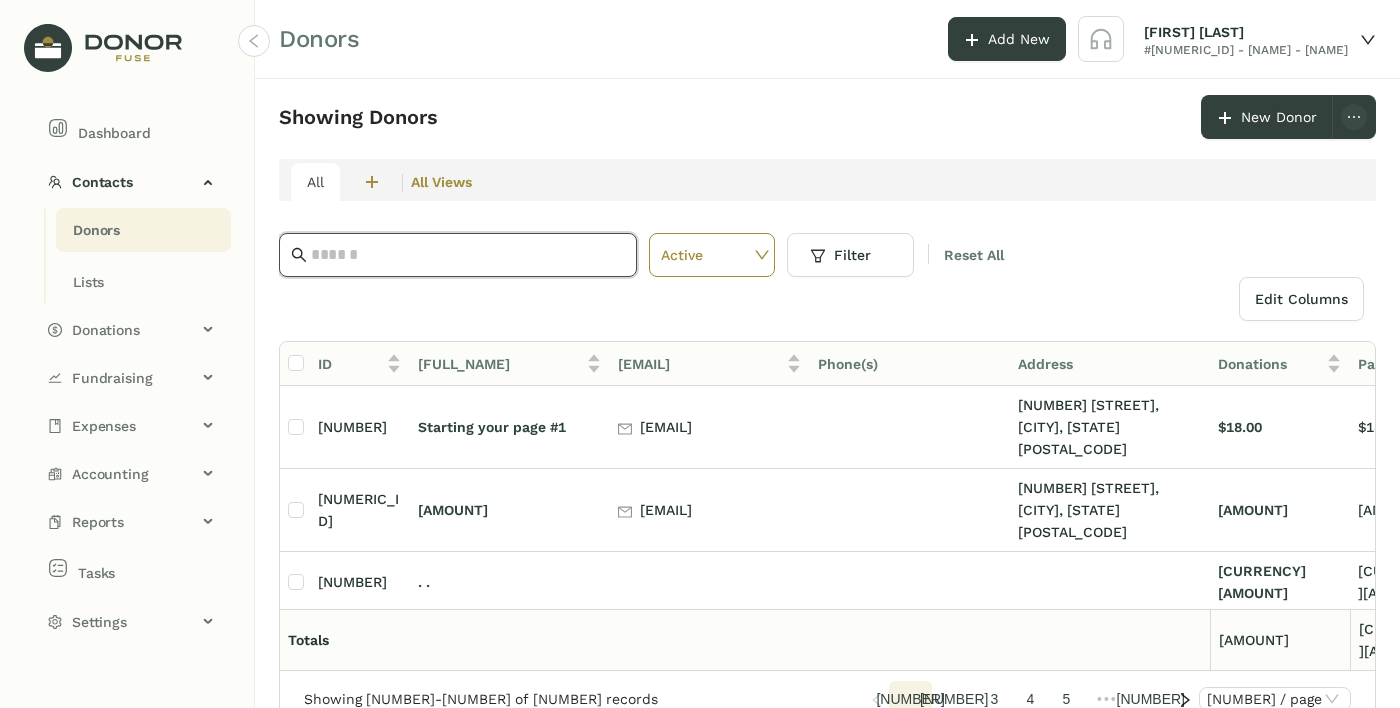 type on "*" 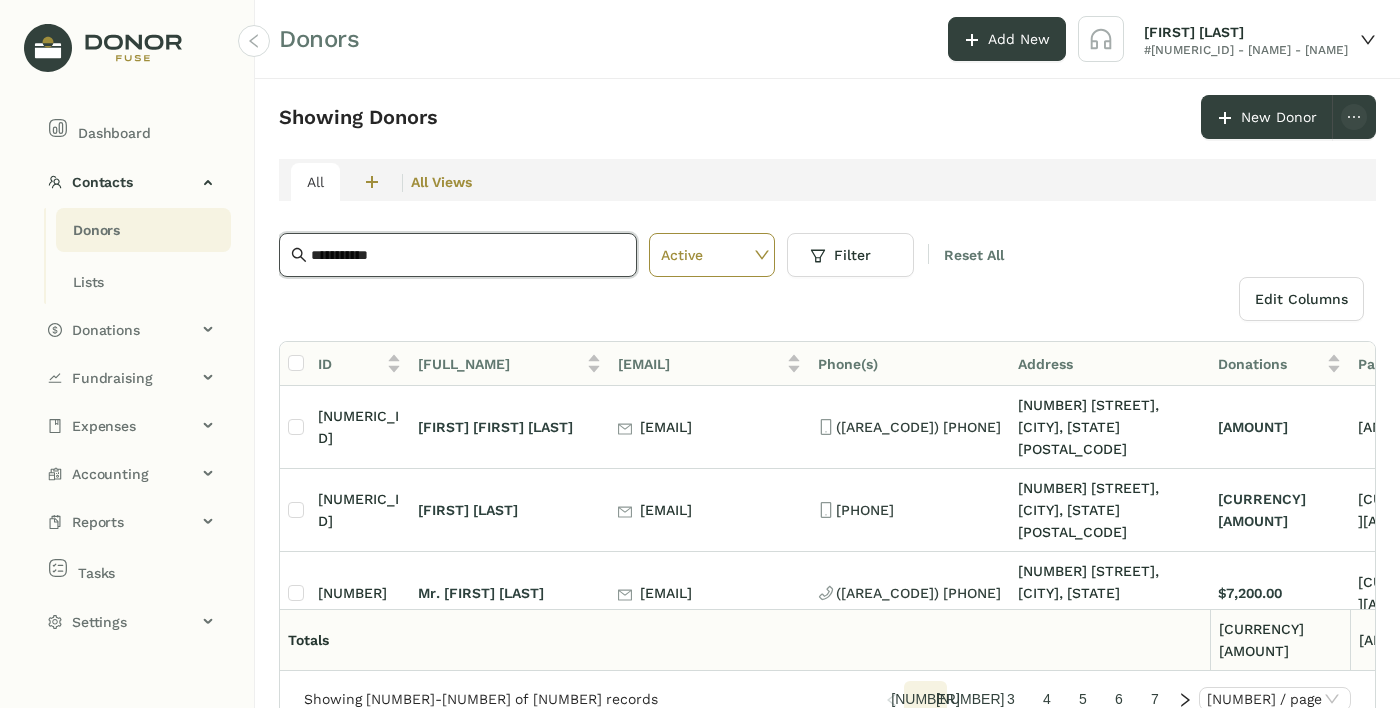 type on "**********" 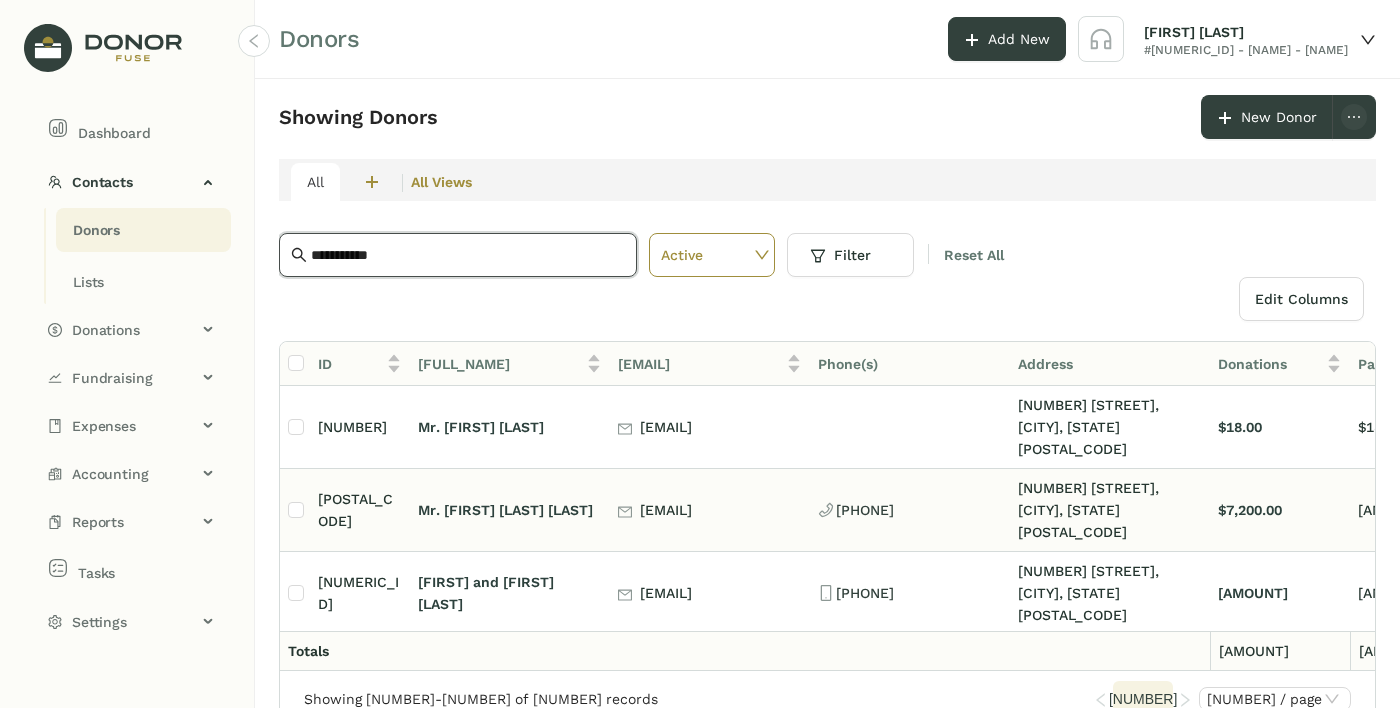 click on "[EMAIL]" at bounding box center [666, 427] 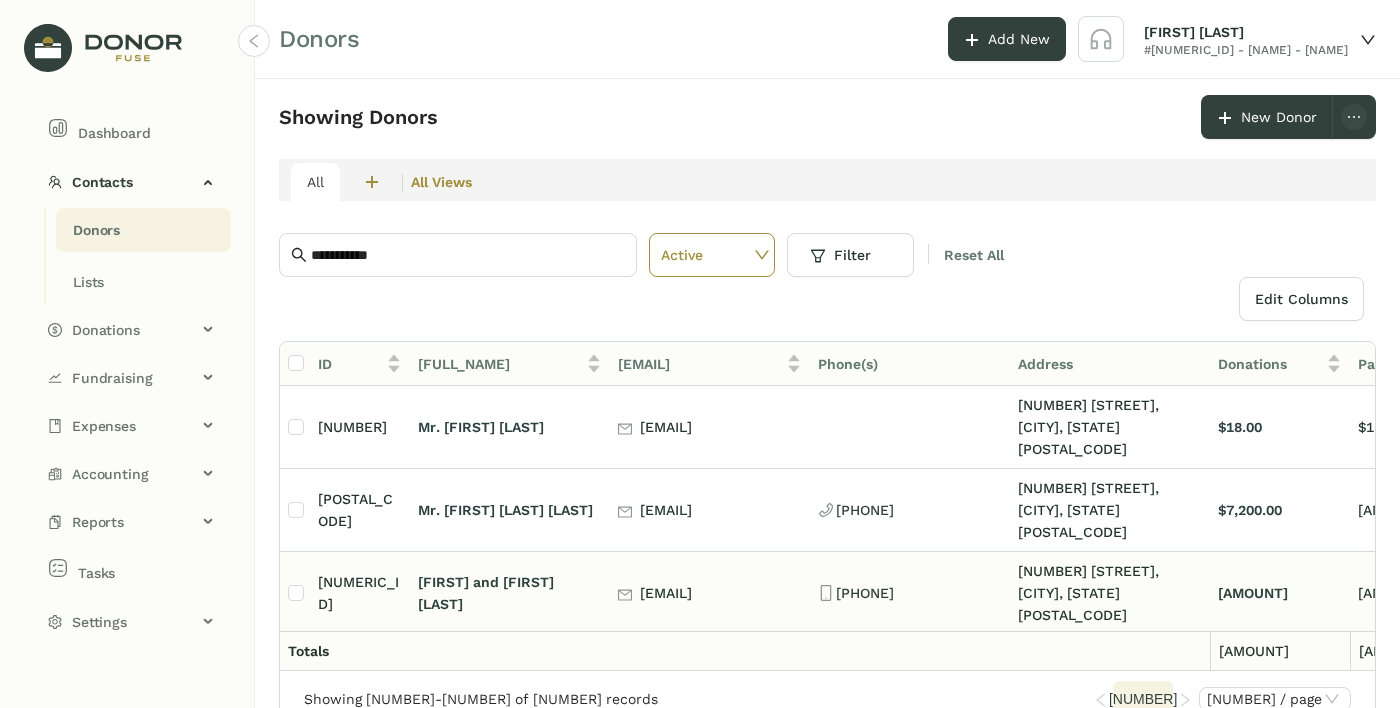 click on "[FIRST] and [FIRST] [LAST]" at bounding box center (510, 427) 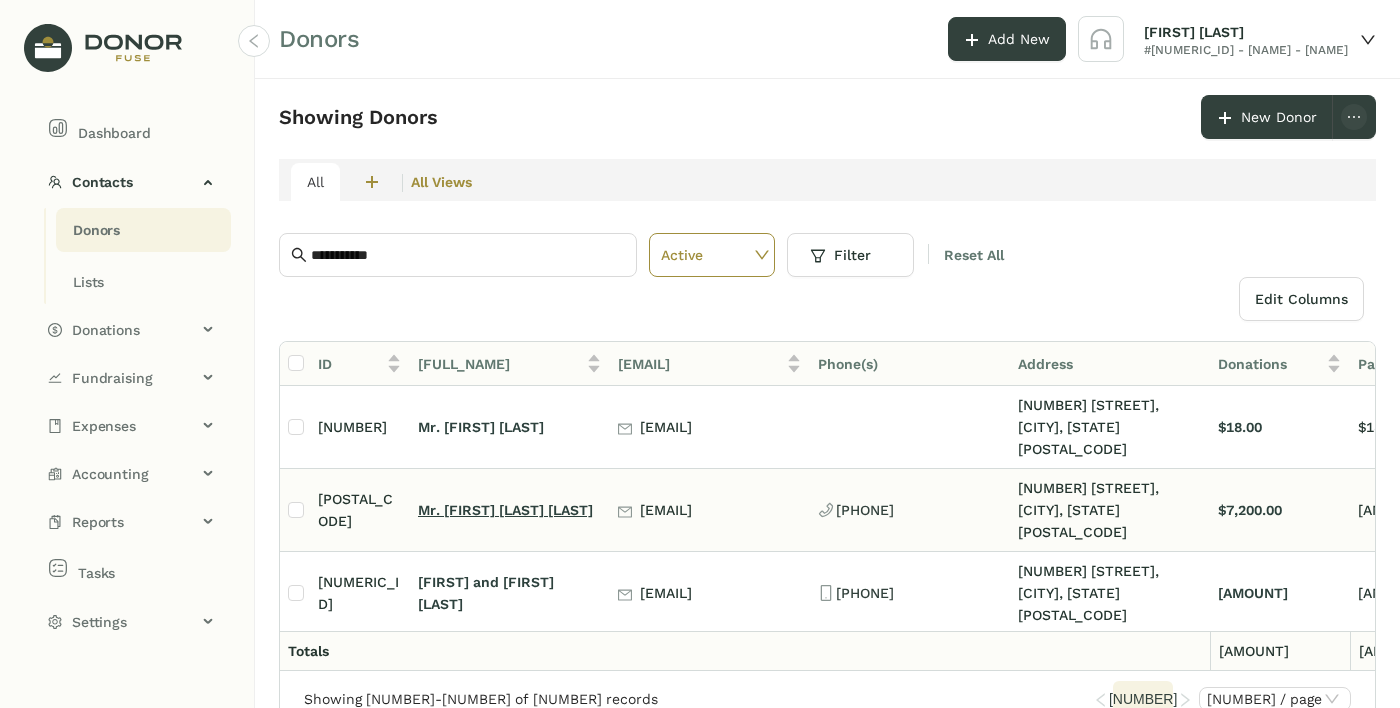 click on "Mr. [FIRST] [LAST] [LAST]" at bounding box center (505, 510) 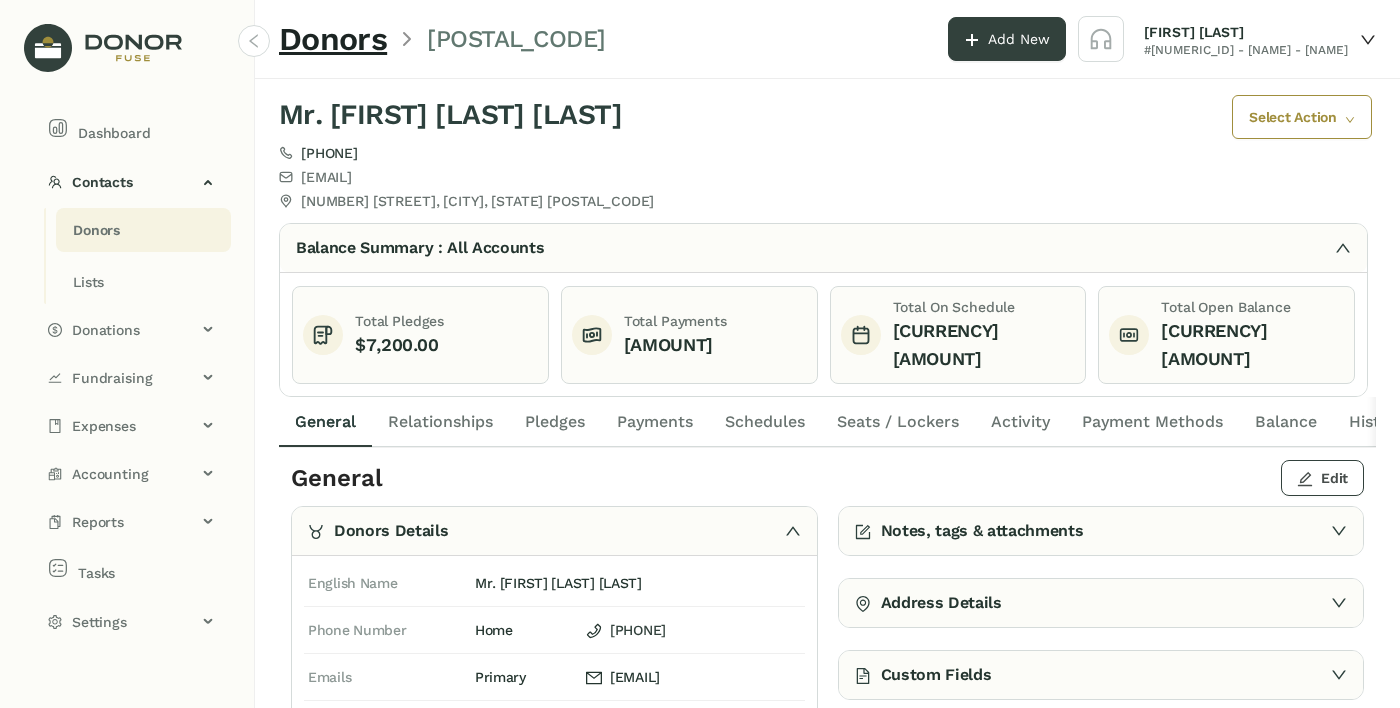 click on "Edit" at bounding box center (1334, 478) 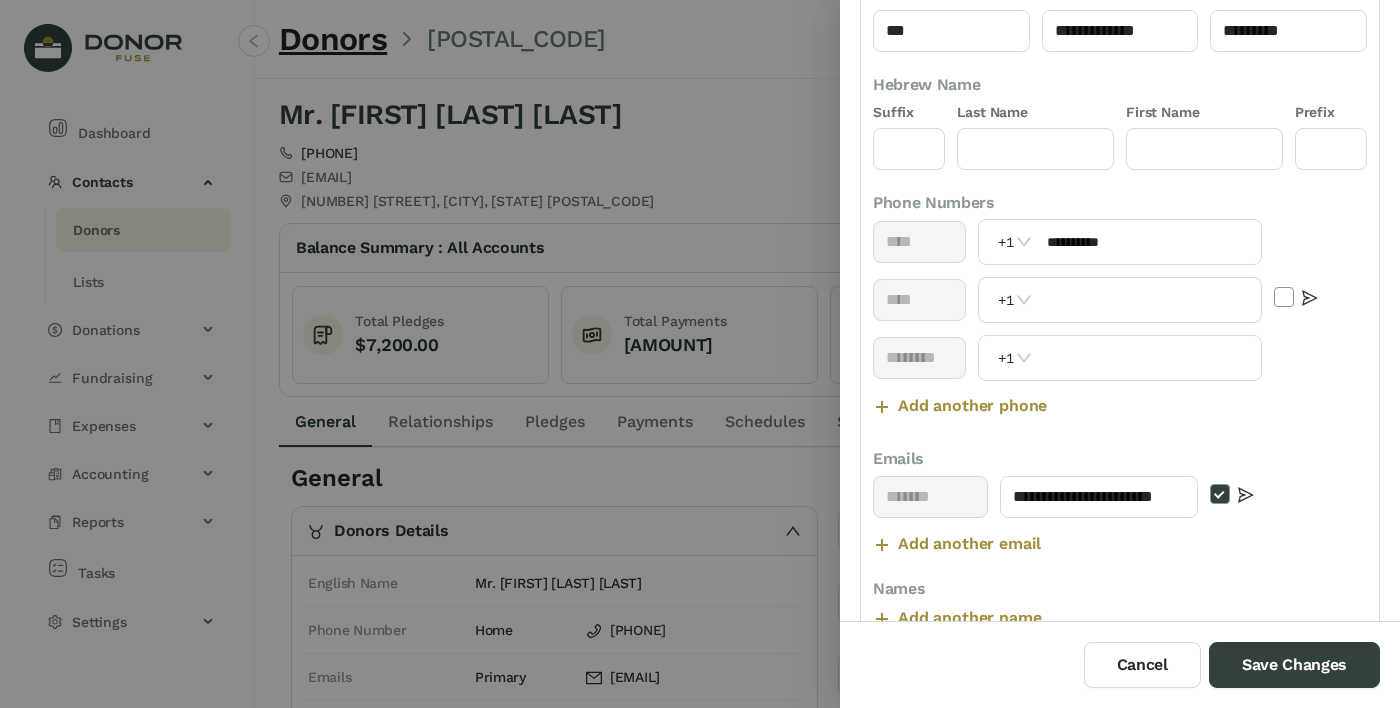 scroll, scrollTop: 191, scrollLeft: 0, axis: vertical 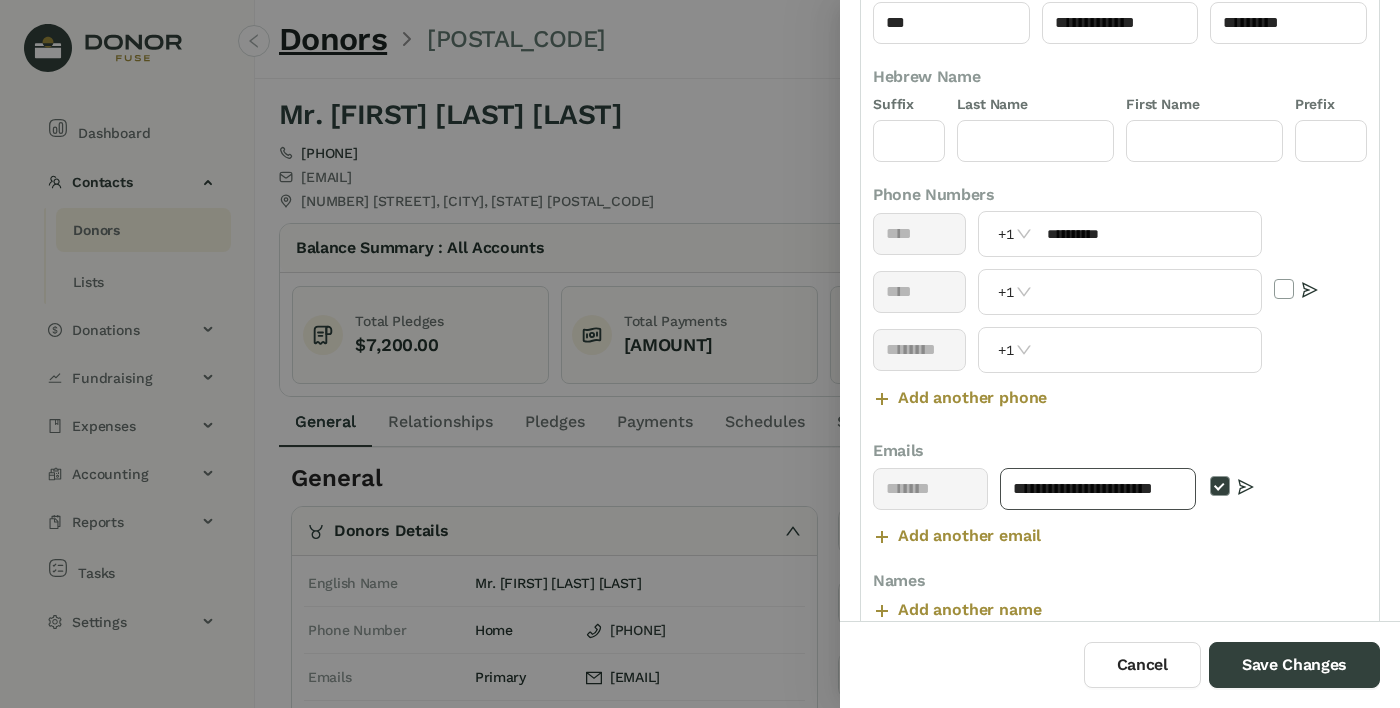 click on "**********" at bounding box center (1098, 489) 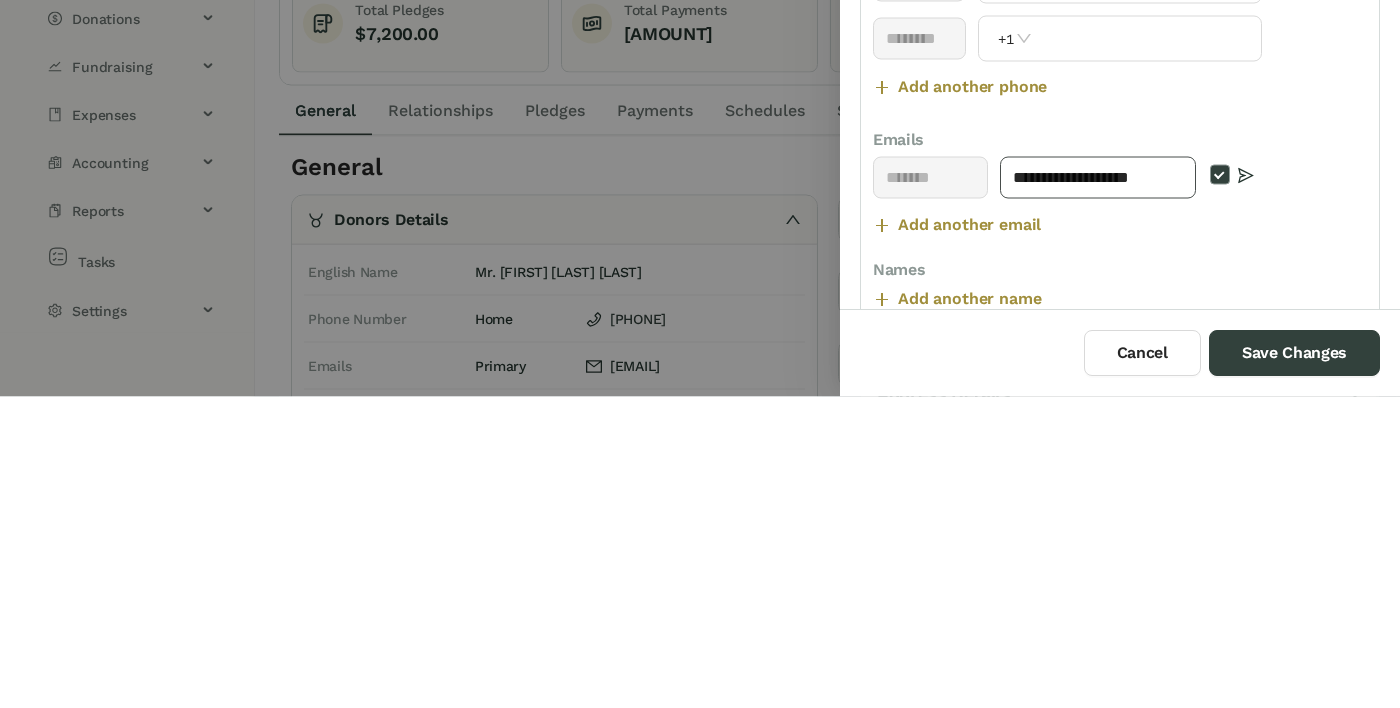 scroll, scrollTop: 0, scrollLeft: 0, axis: both 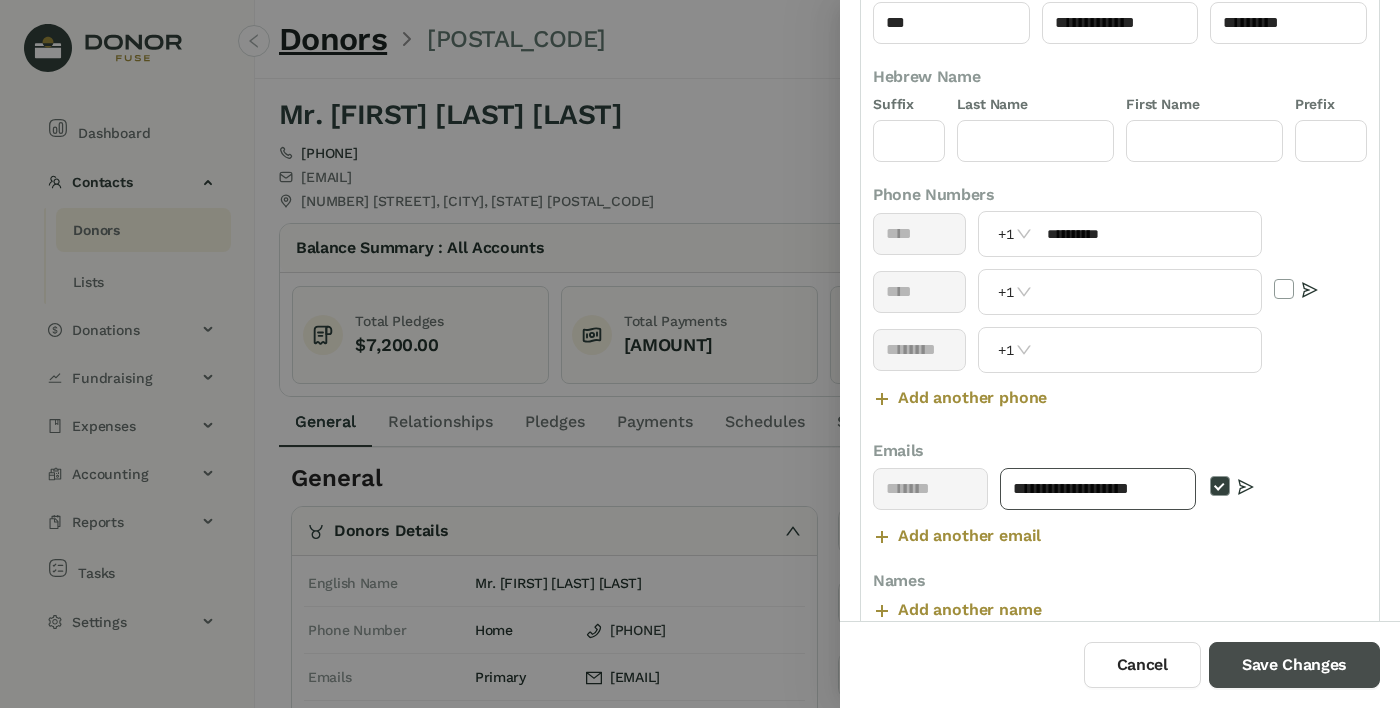 type on "**********" 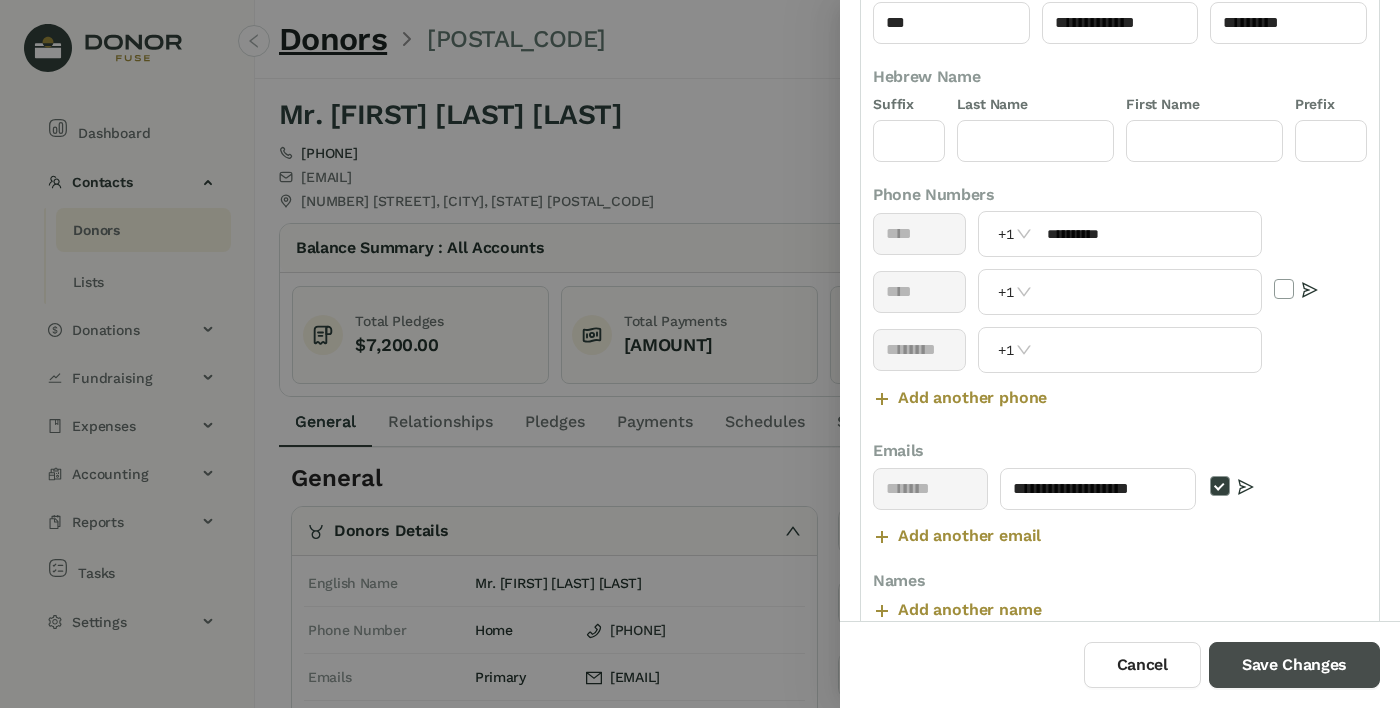 click on "Save Changes" at bounding box center (1294, 665) 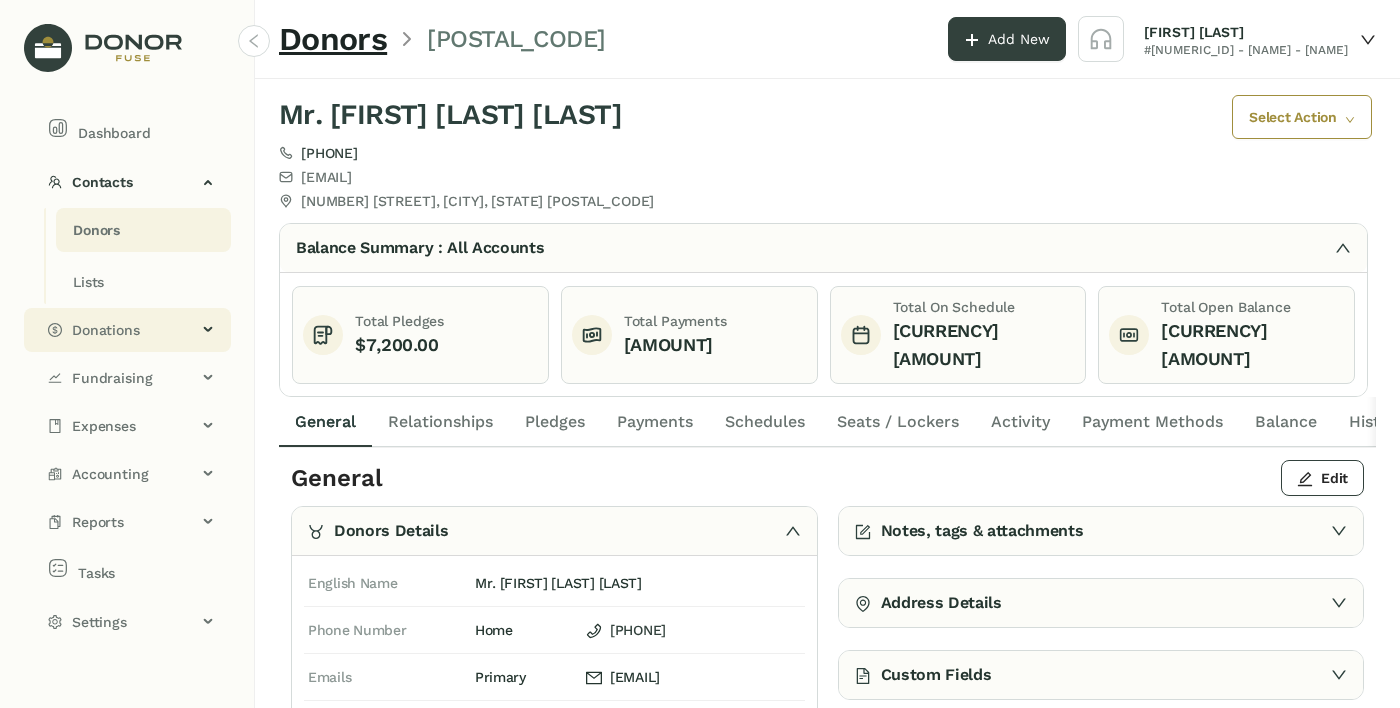 click on "Donations" at bounding box center [134, 182] 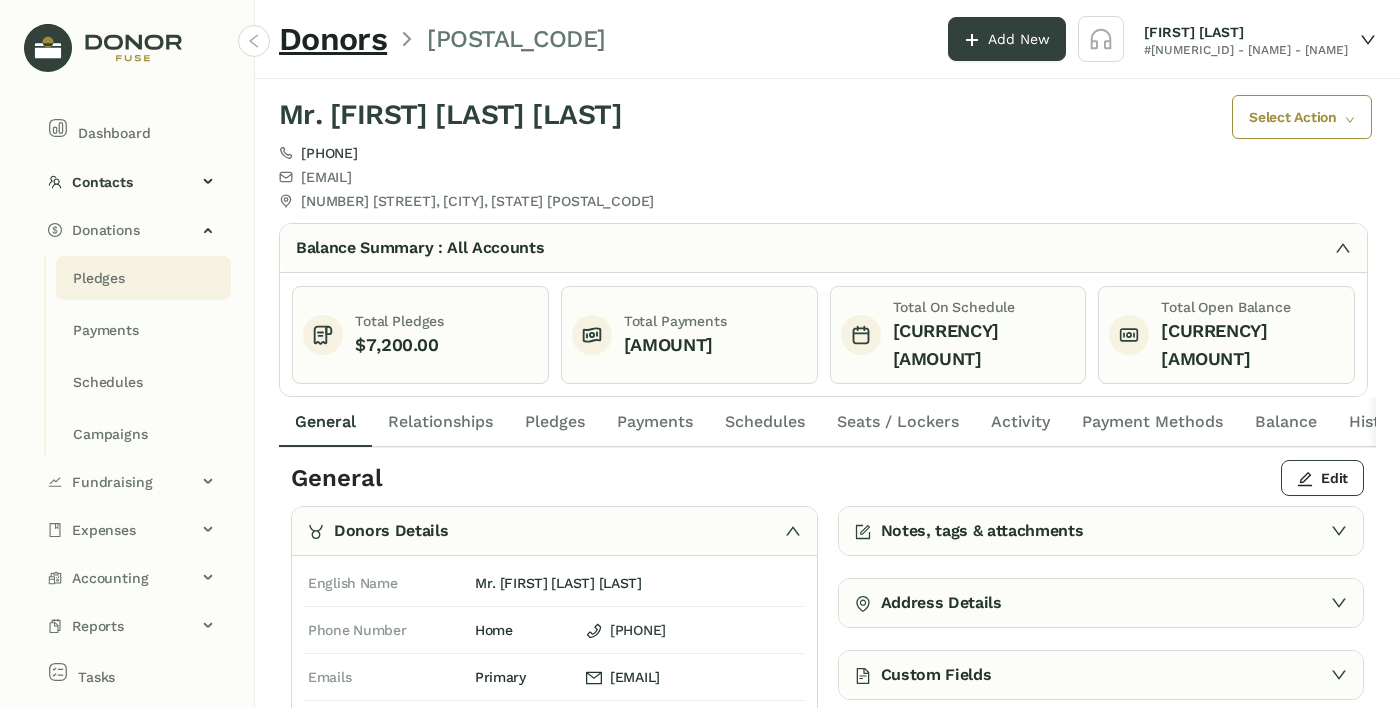 click on "Pledges" at bounding box center (99, 278) 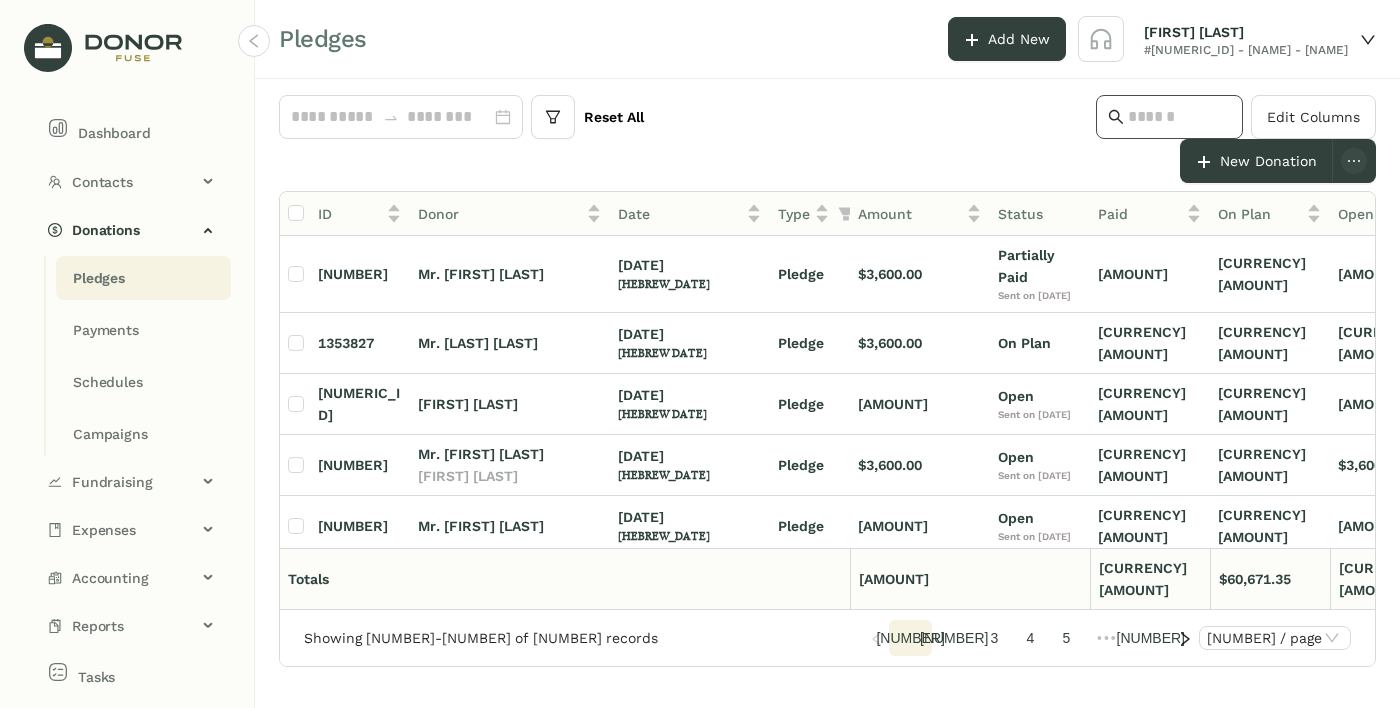 click at bounding box center [1179, 117] 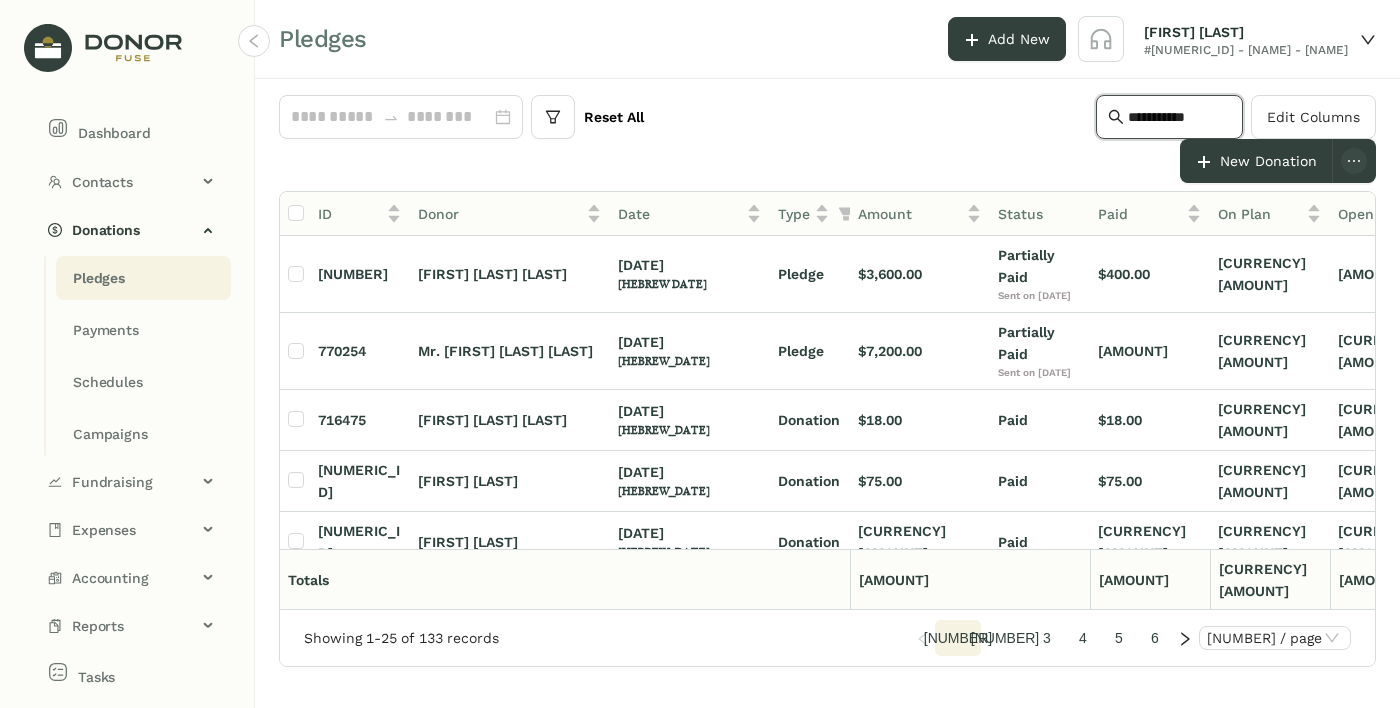 type on "**********" 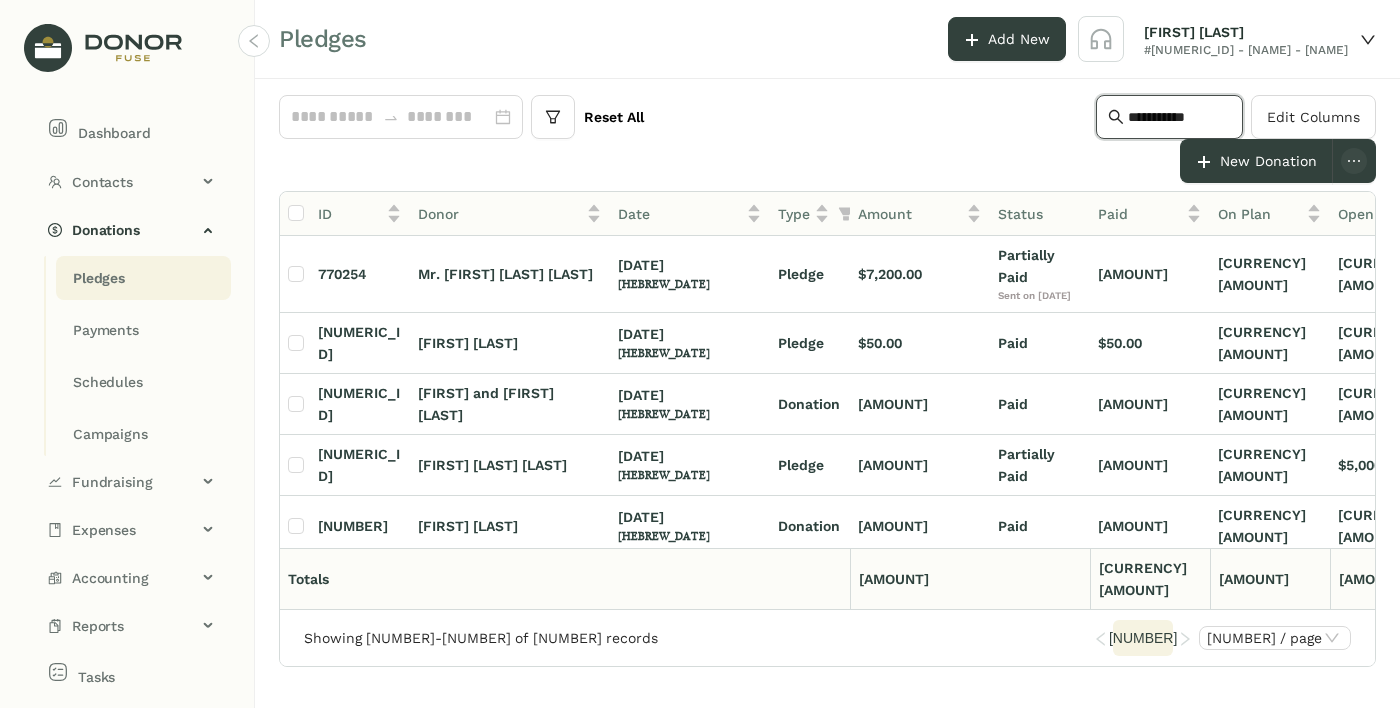 scroll, scrollTop: 0, scrollLeft: 159, axis: horizontal 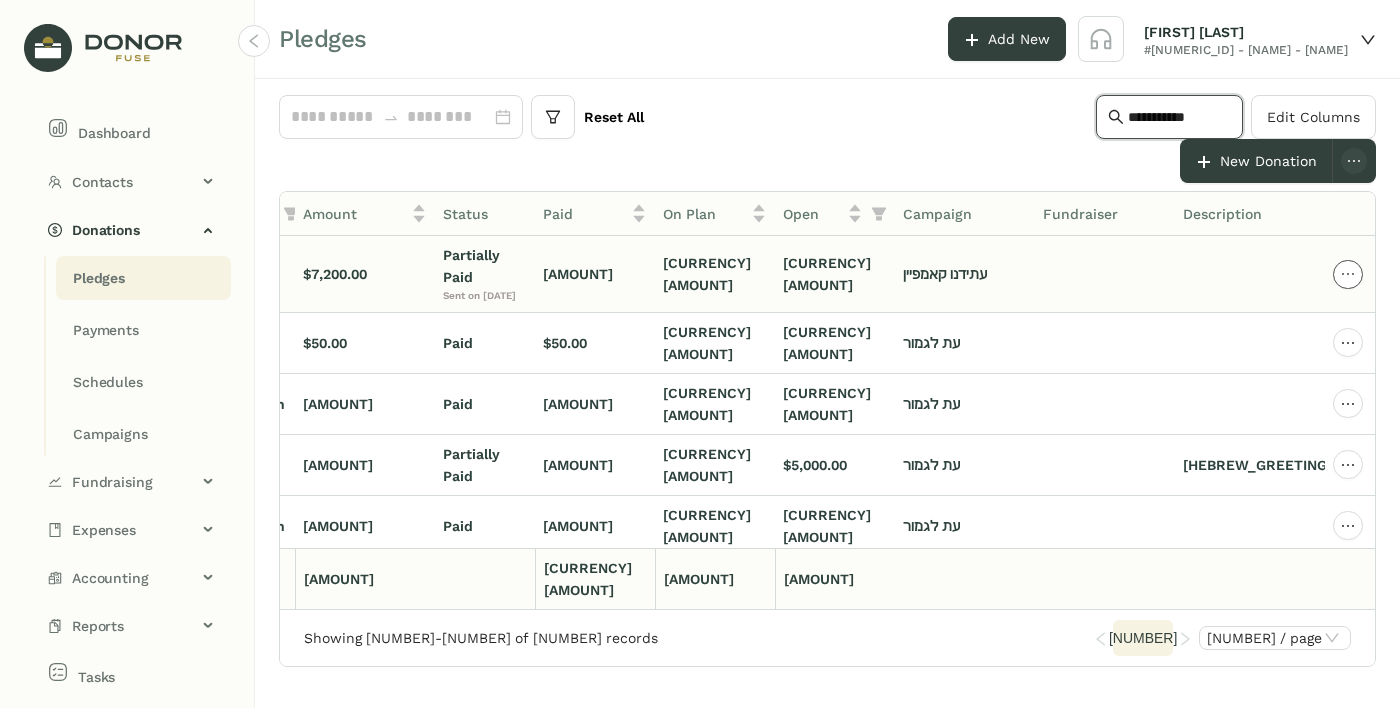 click at bounding box center [1348, 274] 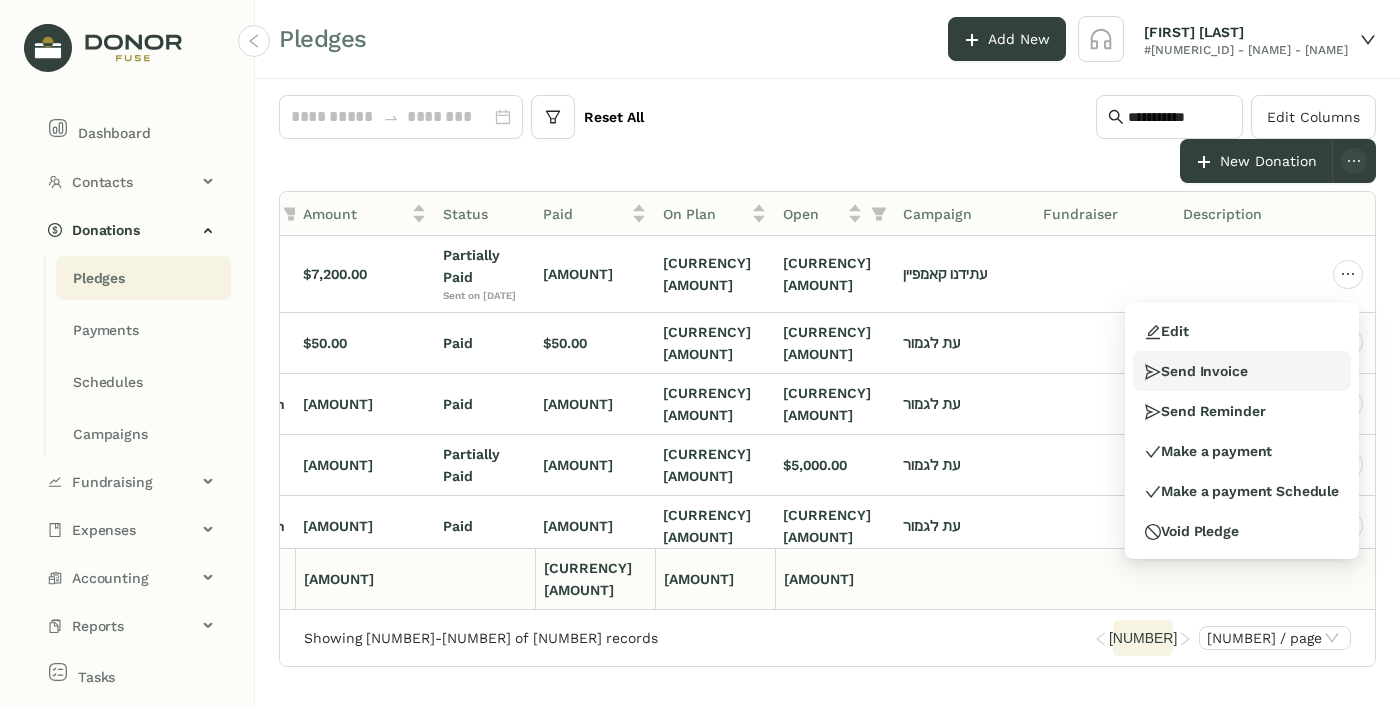 click on "Send Invoice" at bounding box center [1242, 371] 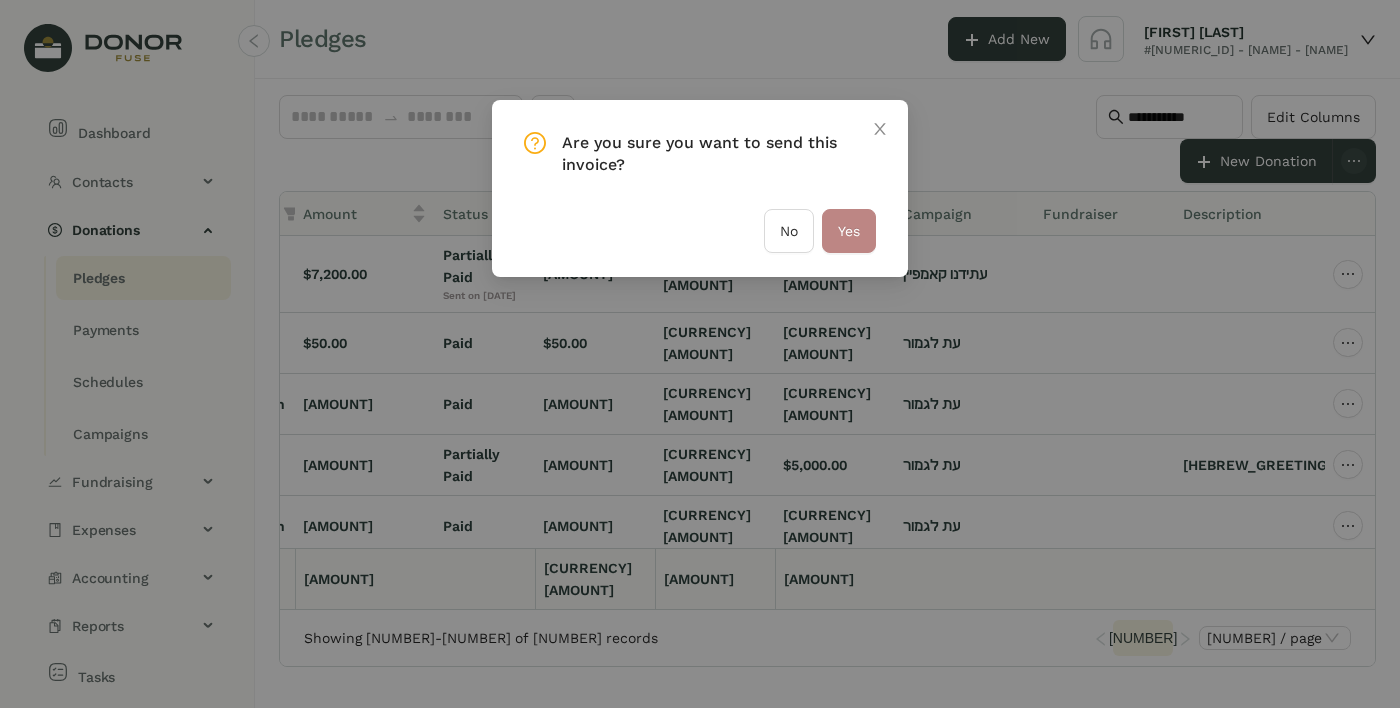 click on "Yes" at bounding box center [849, 231] 